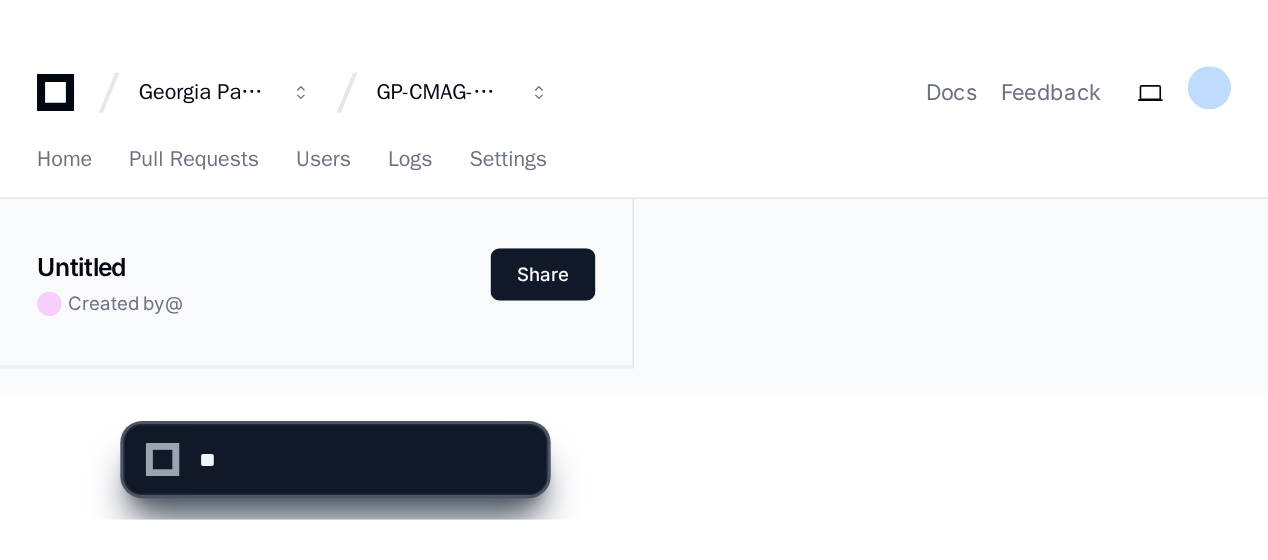 scroll, scrollTop: 0, scrollLeft: 0, axis: both 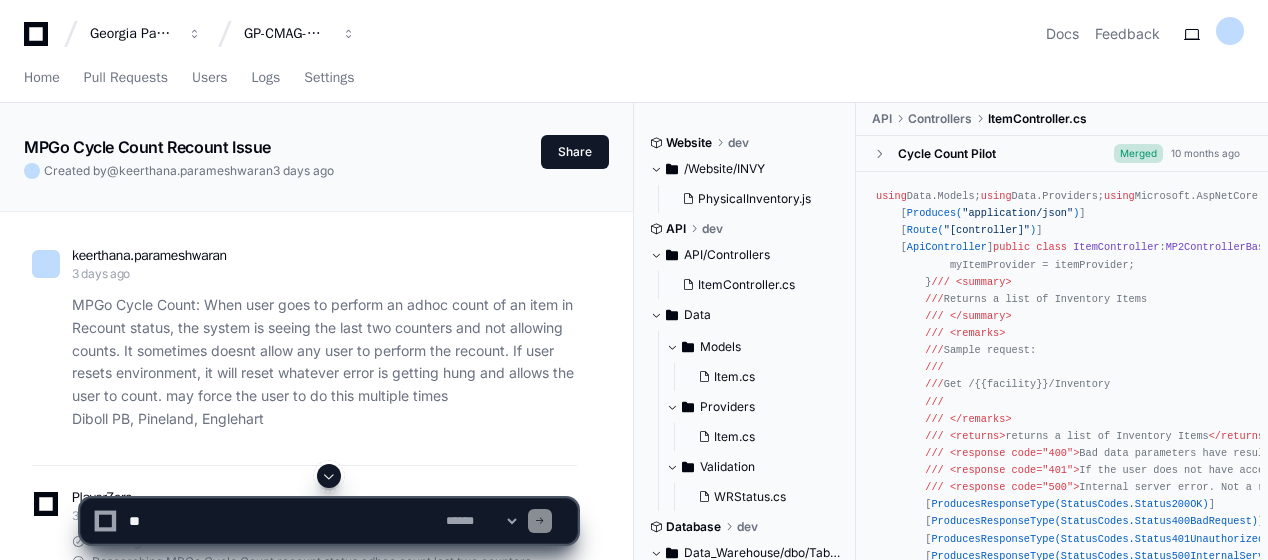 click on "MPGo Cycle Count: When [USER] goes to perform an adhoc count of an item in Recount status, the system is seeing the last two counters and not allowing counts. It sometimes doesnt allow any [USER] to perform the recount. If [USER] resets environment, it will reset whatever error is getting hung and allows the [USER] to count. may force the [USER] to do this multiple times
Diboll PB, Pineland, Englehart" 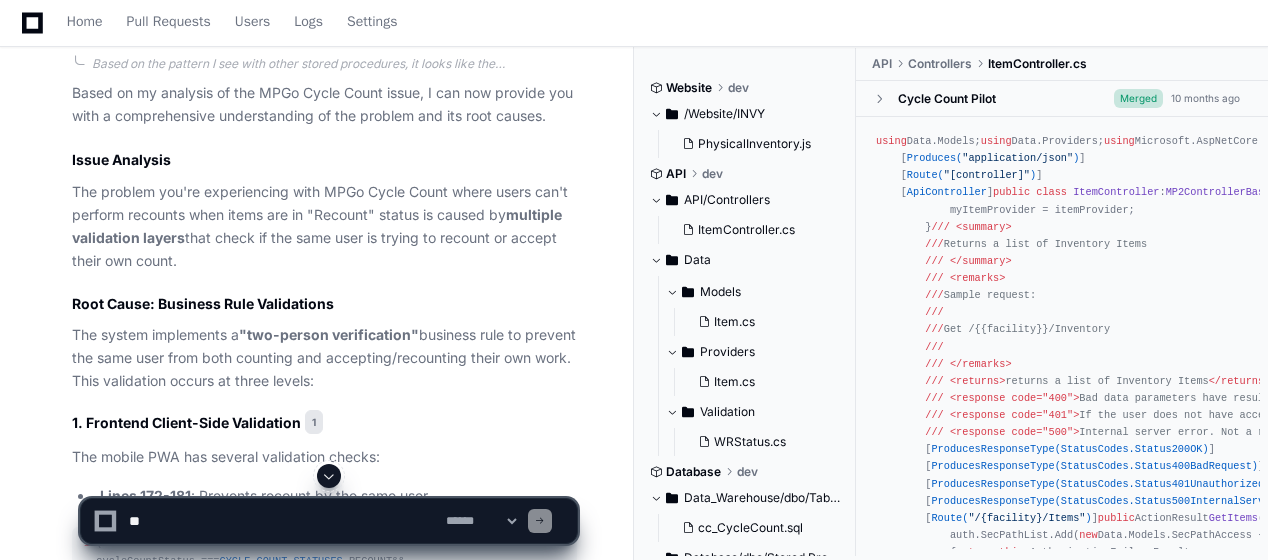 scroll, scrollTop: 1440, scrollLeft: 0, axis: vertical 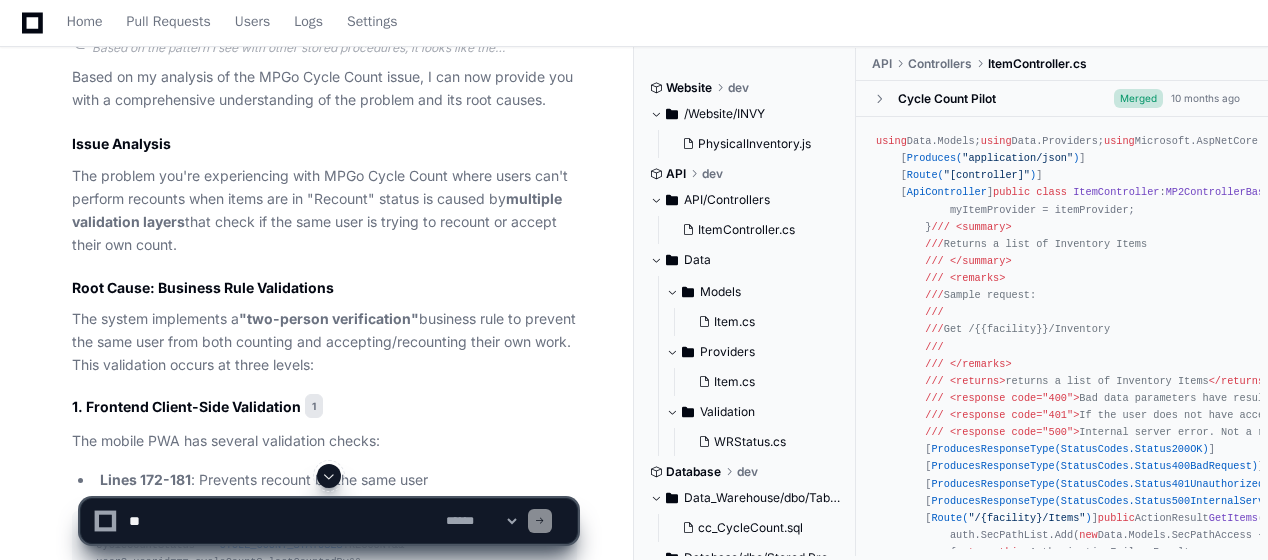click 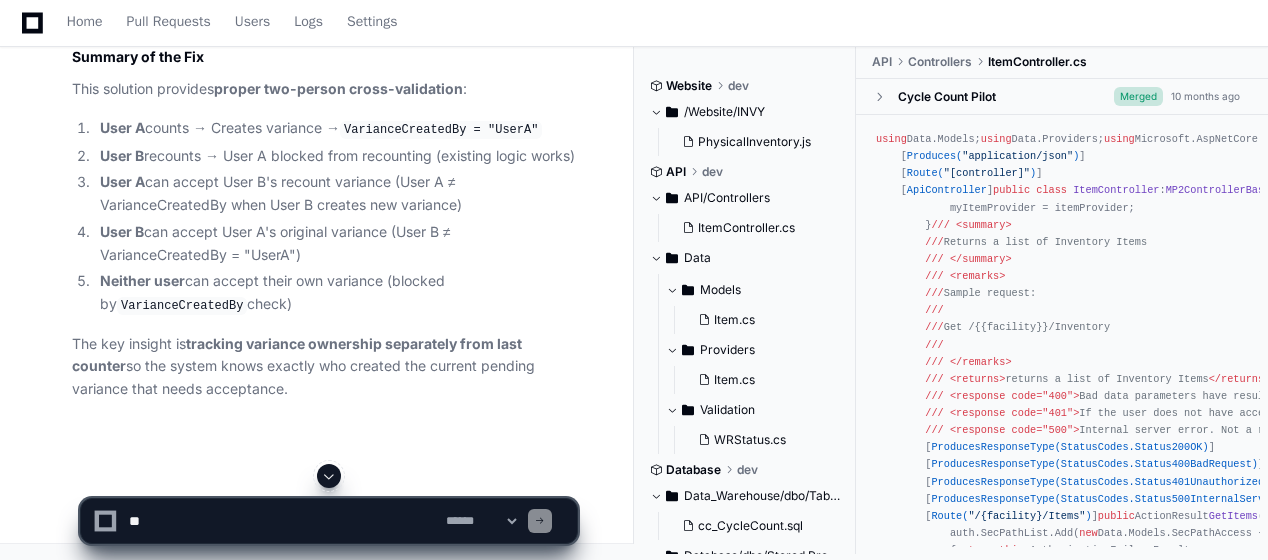 scroll, scrollTop: 24453, scrollLeft: 0, axis: vertical 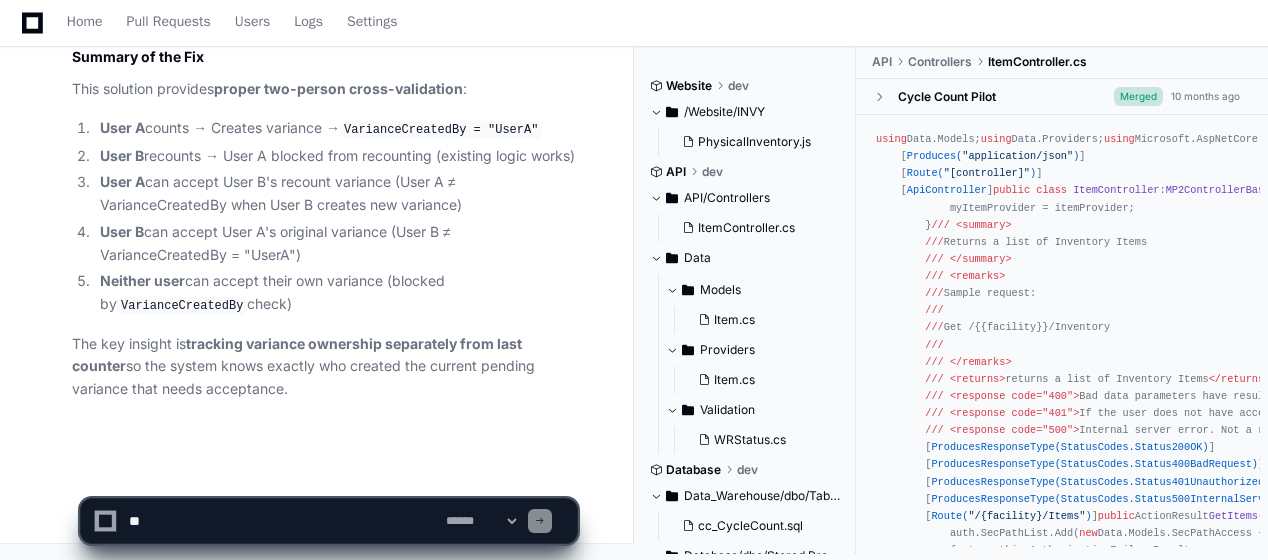 click on "The key insight is tracking variance ownership separately from last counter so the system knows exactly who created the current pending variance that needs acceptance." 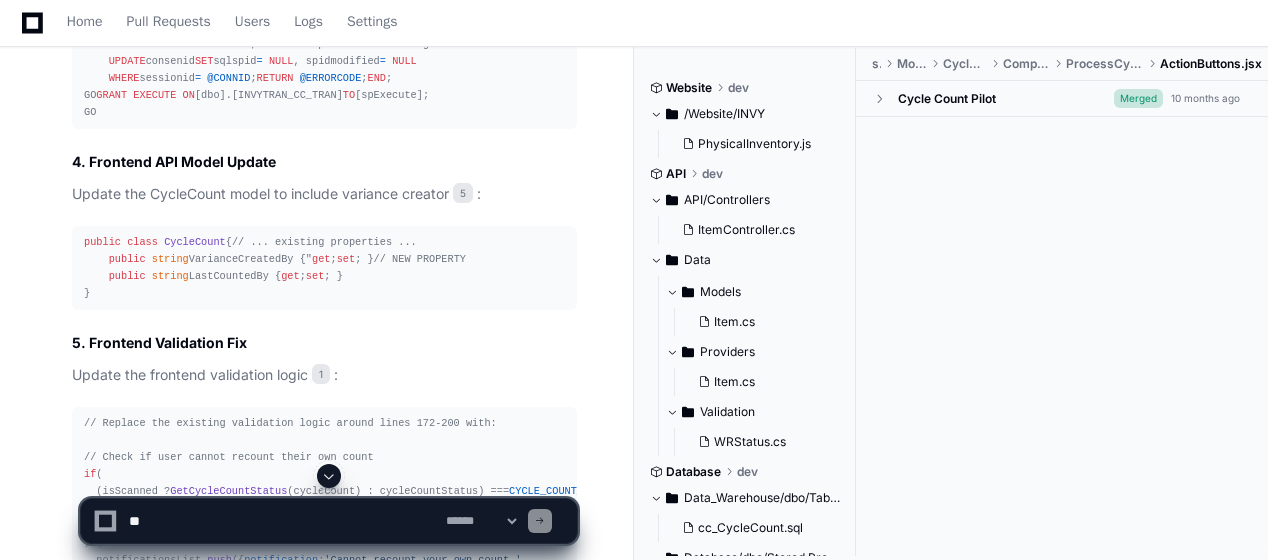 scroll, scrollTop: 16773, scrollLeft: 0, axis: vertical 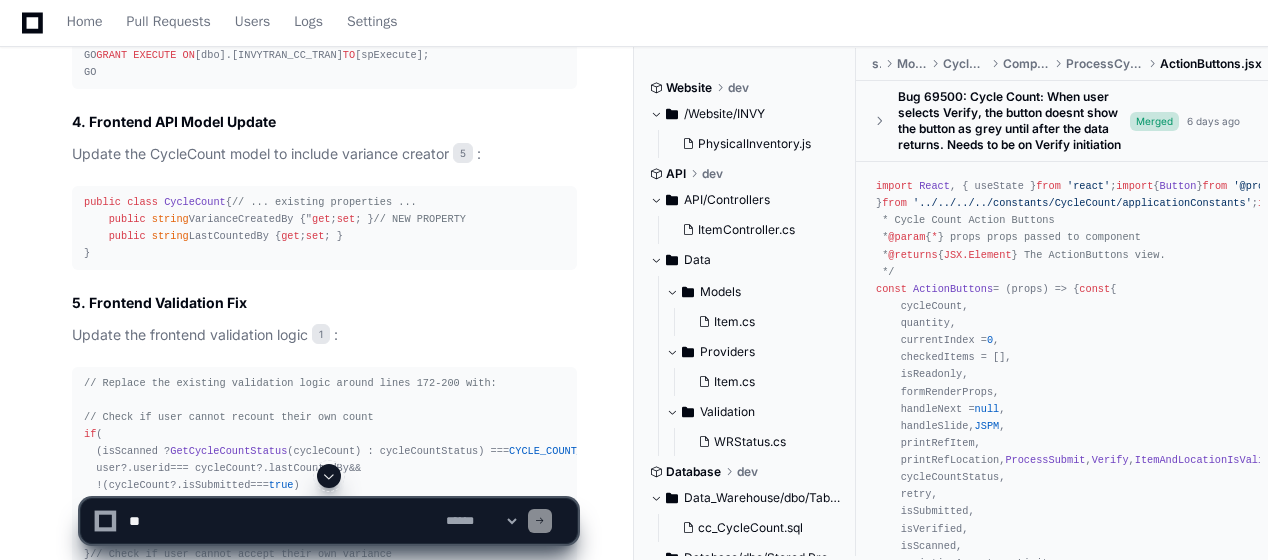 click on "keerthana.parameshwaran 3 days ago MPGo Cycle Count: When user goes to perform an adhoc count of an item in Recount status, the system is seeing the last two counters and not allowing counts. It sometimes doesnt allow any user to perform the recount. If user resets environment, it will reset whatever error is getting hung and allows the user to count. may force the user to do this multiple times
Diboll PB, Pineland, Englehart
PlayerZero 3 days ago Thinking Researching MPGo Cycle Count recount status adhoc count last two counters I'll help you investigate this MPGo Cycle Count issue with the recount functionality. Let me search for the relevant code to understand how the system handles recount status and counter validation.
Researching recount status last counters validation business rule counter check Researching cycle count recount validation counter history business rule prevention Grepping lastCountedBy Reading ProcessCycleCount.jsx (170 : 570) 1 2 3 Item.cs" 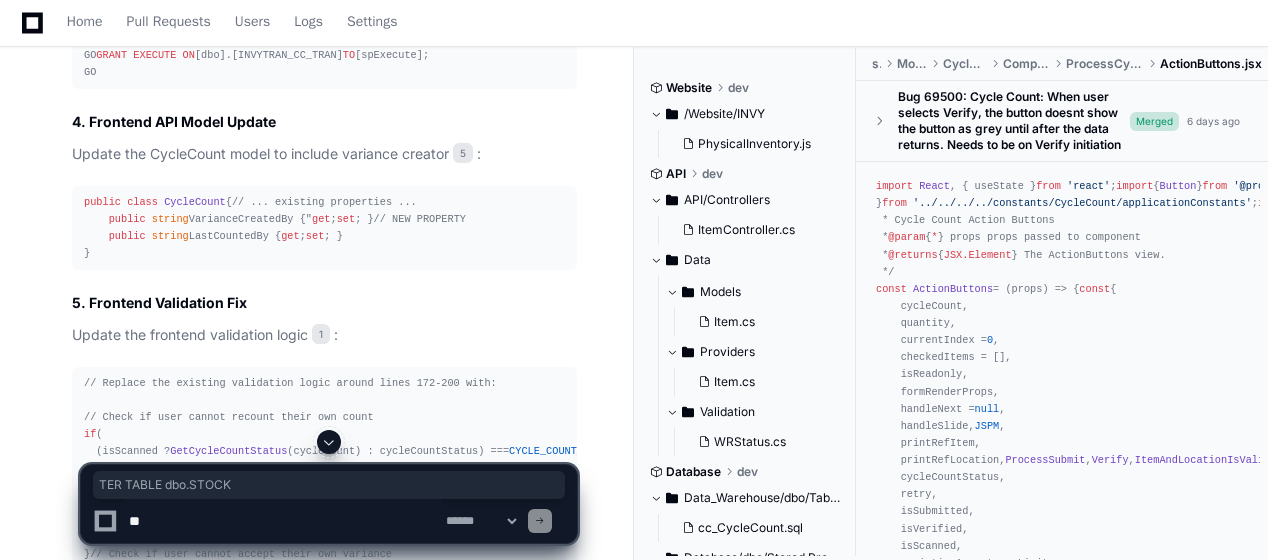 drag, startPoint x: 320, startPoint y: 182, endPoint x: 95, endPoint y: 180, distance: 225.0089 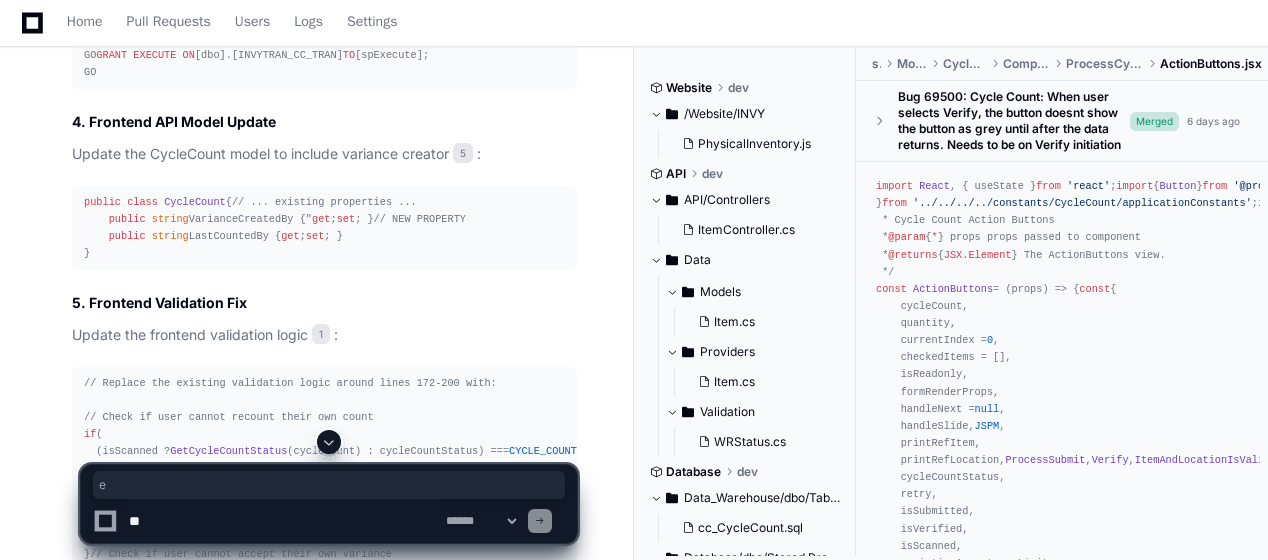 drag, startPoint x: 95, startPoint y: 180, endPoint x: 150, endPoint y: 198, distance: 57.870544 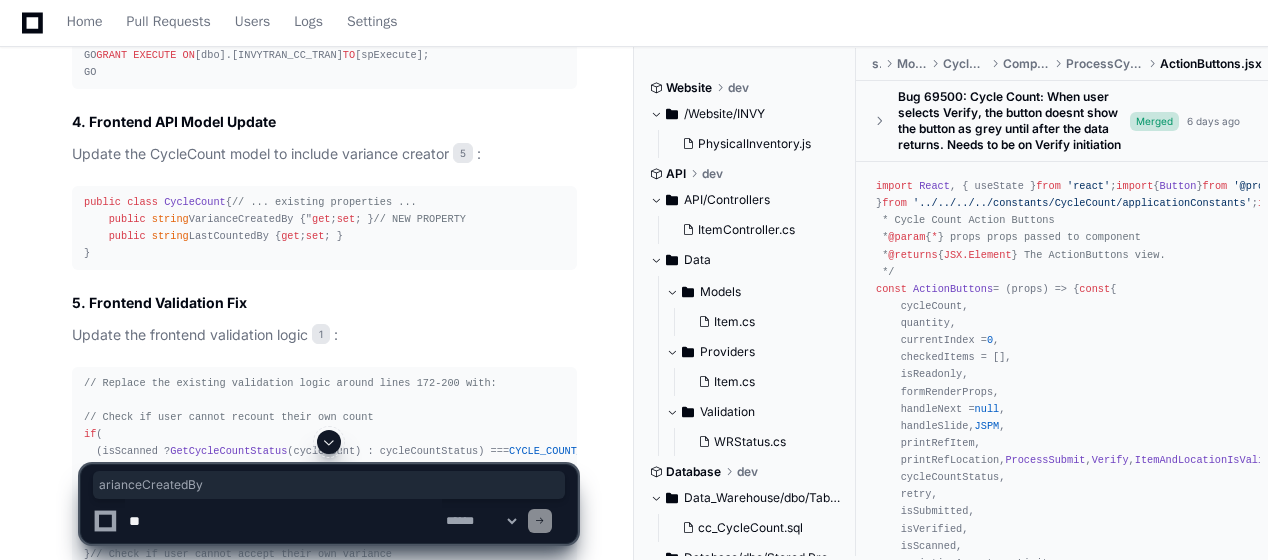 drag, startPoint x: 210, startPoint y: 196, endPoint x: 112, endPoint y: 198, distance: 98.02041 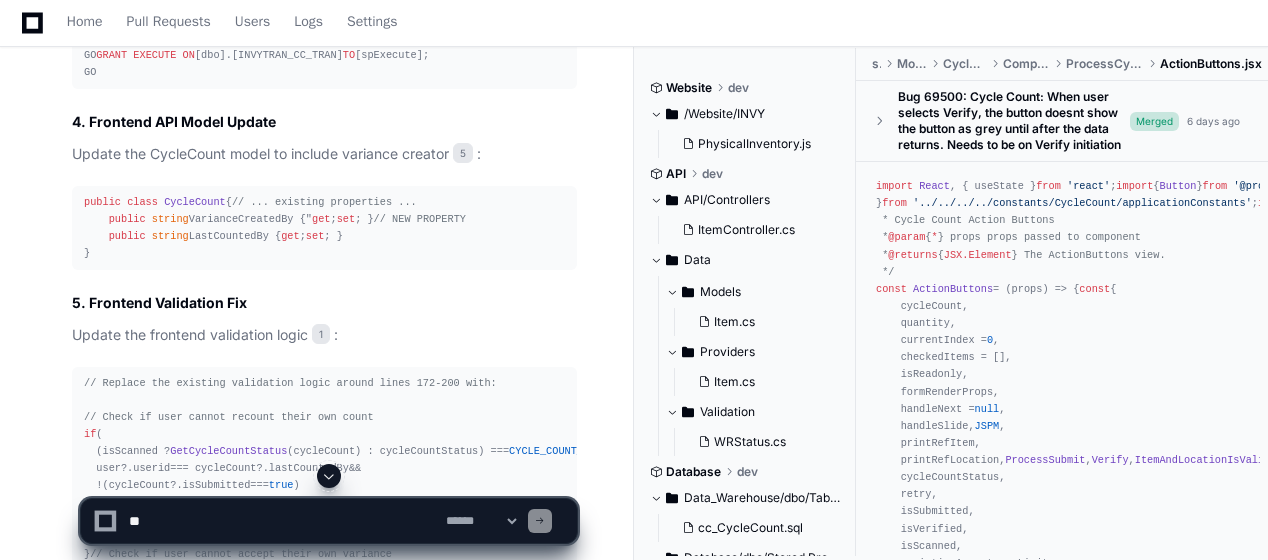 click on "keerthana.parameshwaran 3 days ago MPGo Cycle Count: When user goes to perform an adhoc count of an item in Recount status, the system is seeing the last two counters and not allowing counts. It sometimes doesnt allow any user to perform the recount. If user resets environment, it will reset whatever error is getting hung and allows the user to count. may force the user to do this multiple times
Diboll PB, Pineland, Englehart
PlayerZero 3 days ago Thinking Researching MPGo Cycle Count recount status adhoc count last two counters I'll help you investigate this MPGo Cycle Count issue with the recount functionality. Let me search for the relevant code to understand how the system handles recount status and counter validation.
Researching recount status last counters validation business rule counter check Researching cycle count recount validation counter history business rule prevention Grepping lastCountedBy Reading ProcessCycleCount.jsx (170 : 570) 1 2 3 Item.cs" 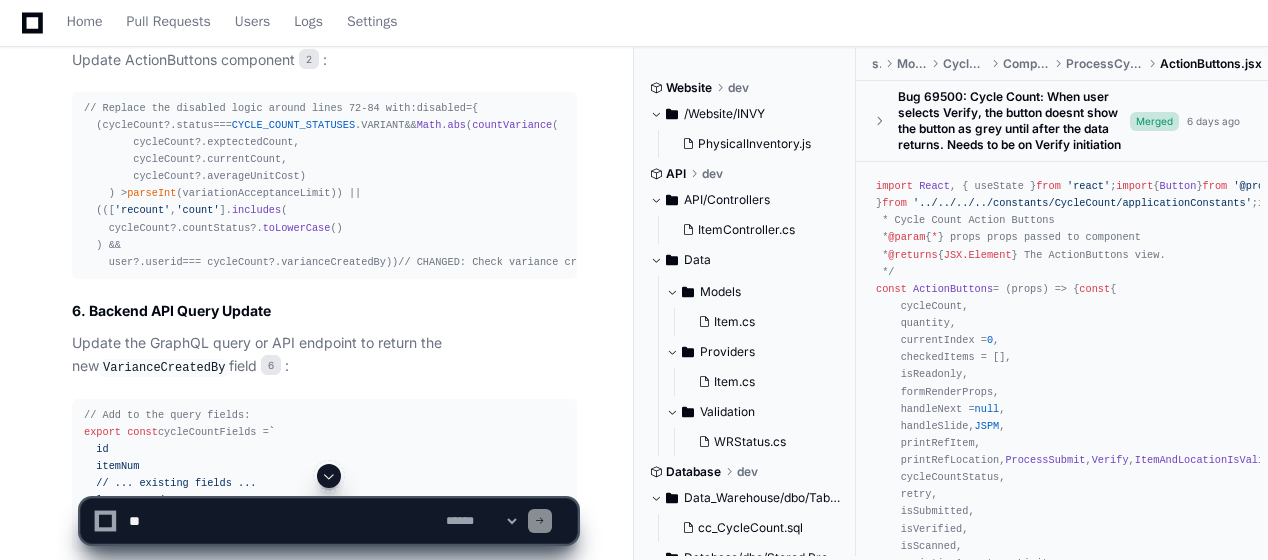 scroll, scrollTop: 17533, scrollLeft: 0, axis: vertical 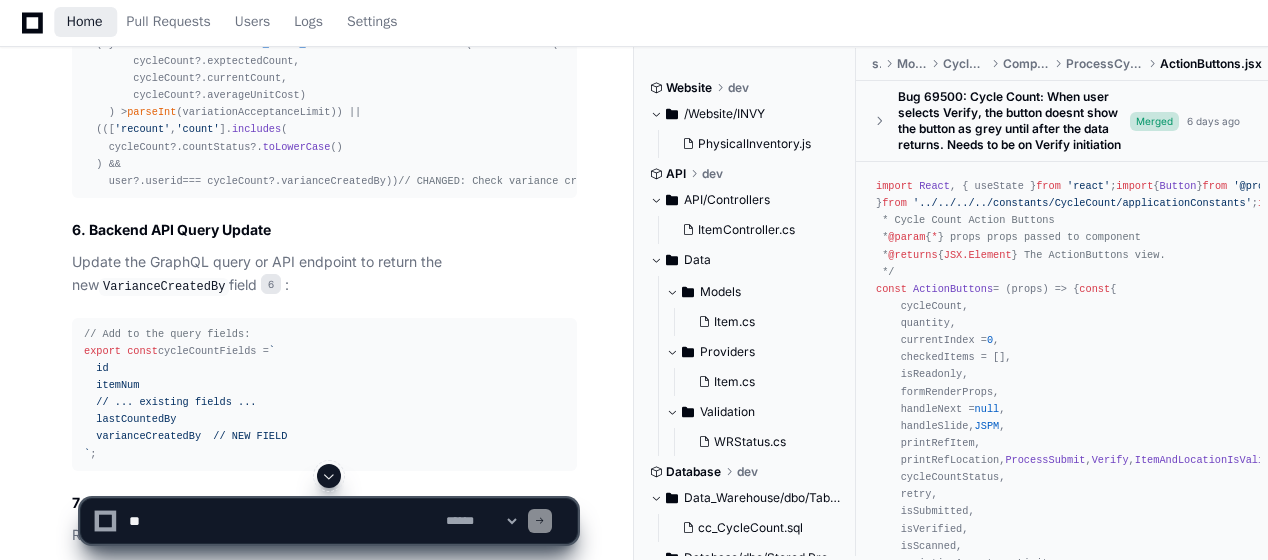 click on "Home" at bounding box center [85, 22] 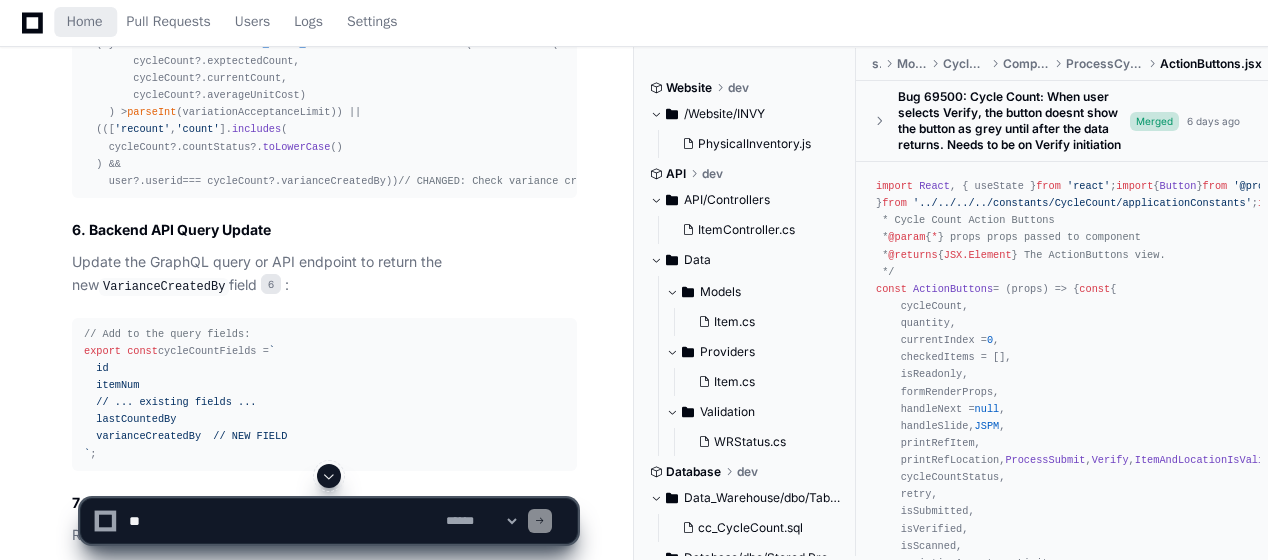 click on "Home" at bounding box center [85, 22] 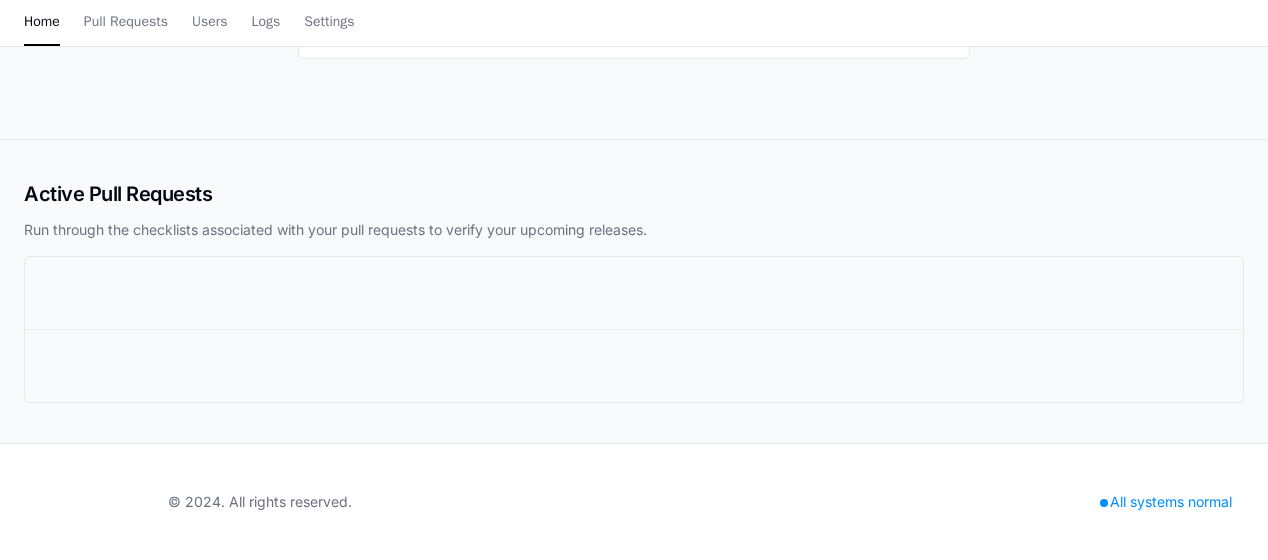scroll, scrollTop: 0, scrollLeft: 0, axis: both 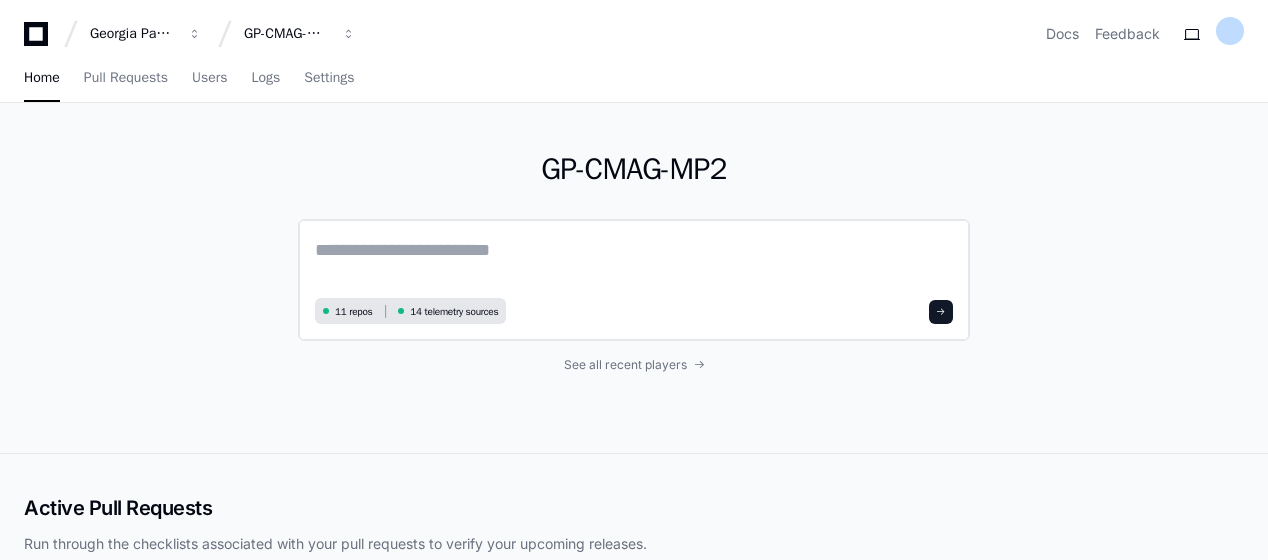 click on "11 repos 14 telemetry sources" 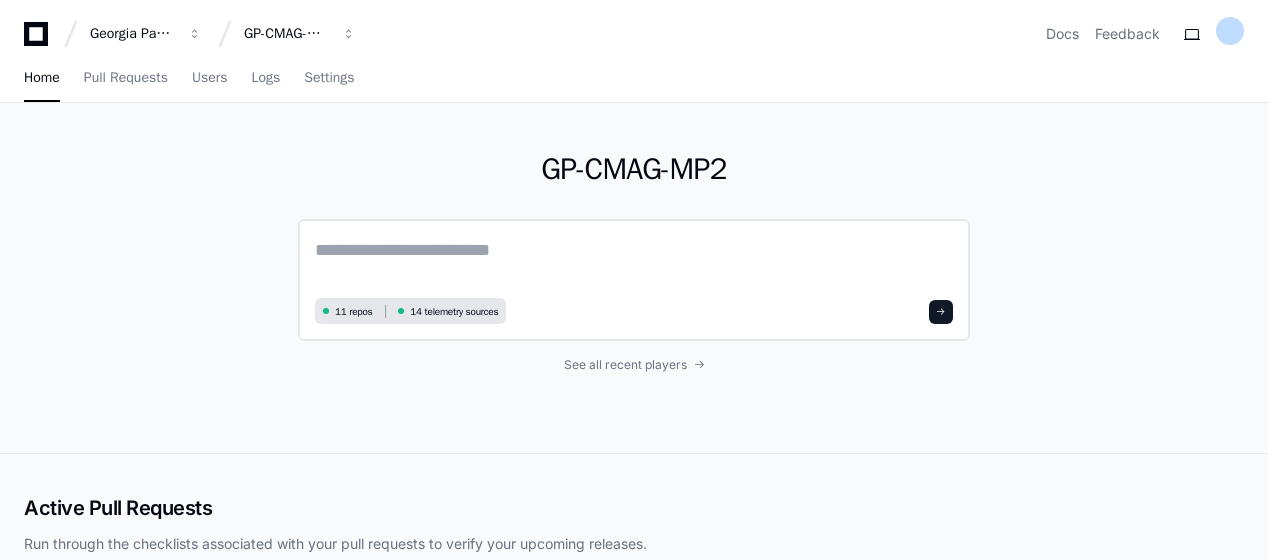 click 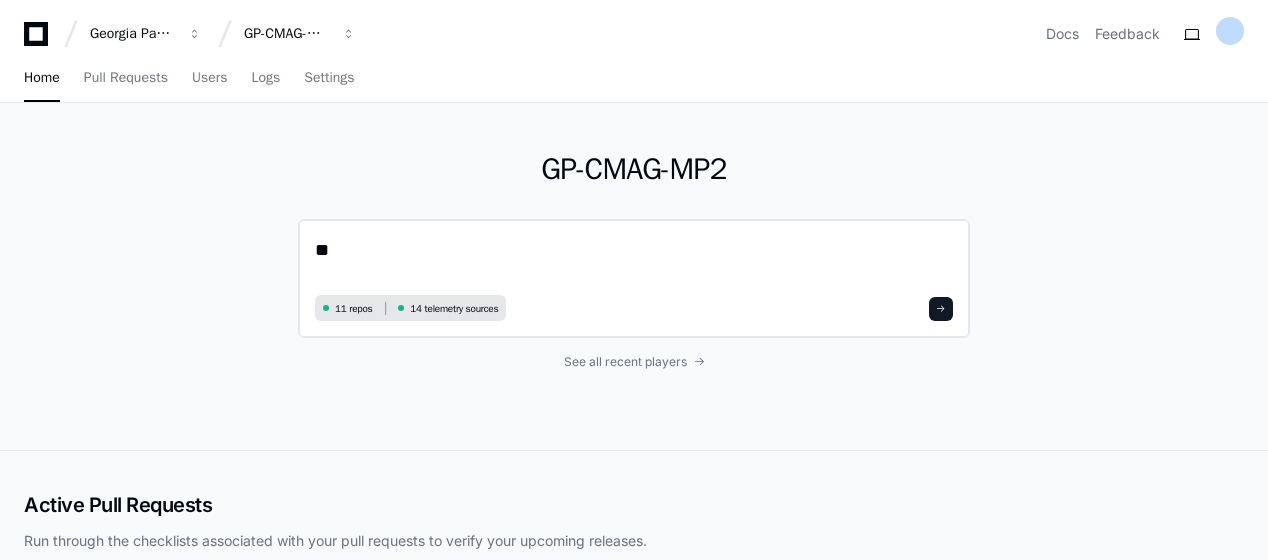 type on "*" 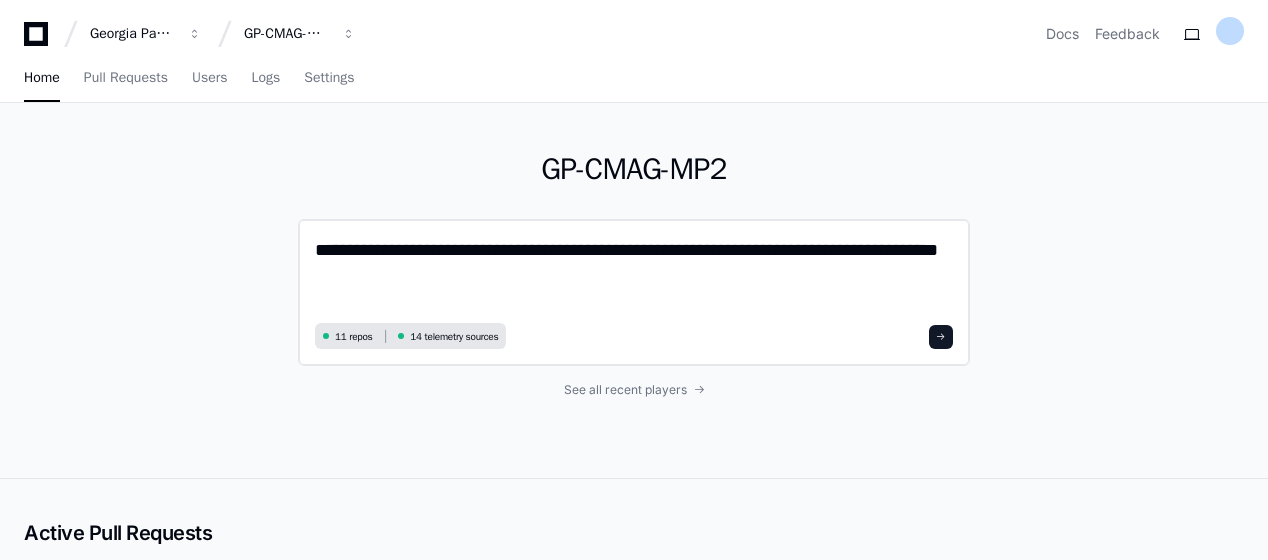 scroll, scrollTop: 0, scrollLeft: 0, axis: both 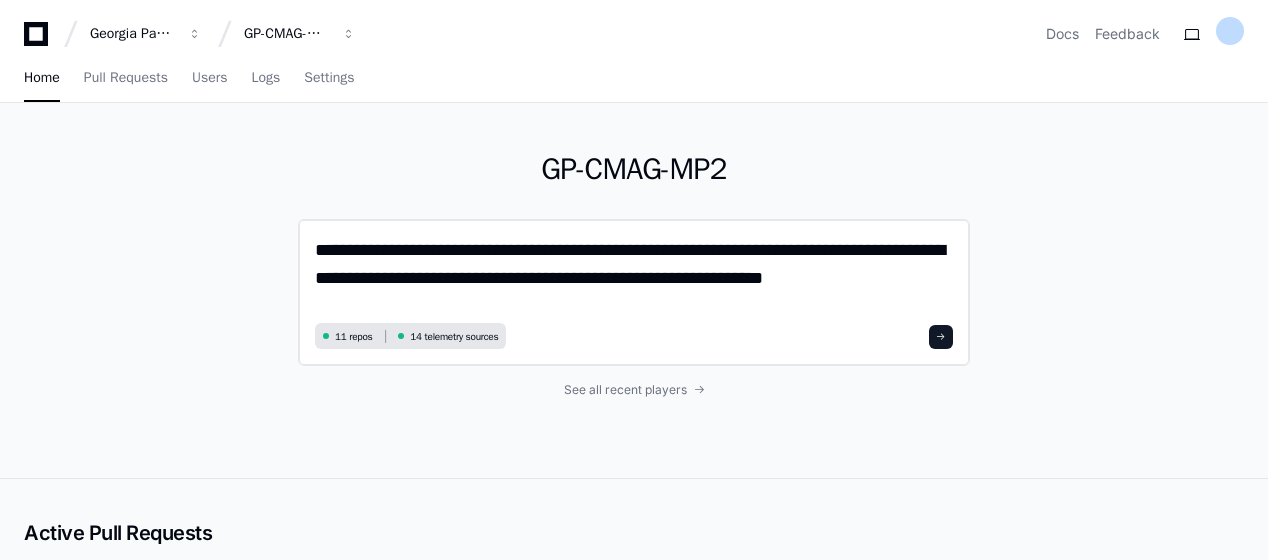 click on "**********" 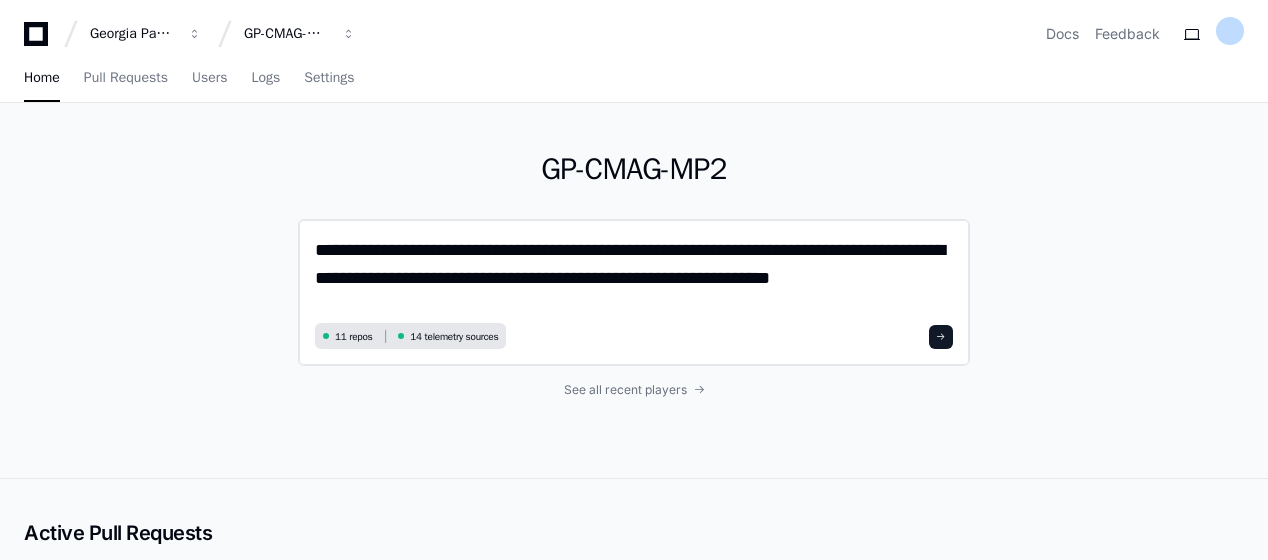 scroll, scrollTop: 0, scrollLeft: 0, axis: both 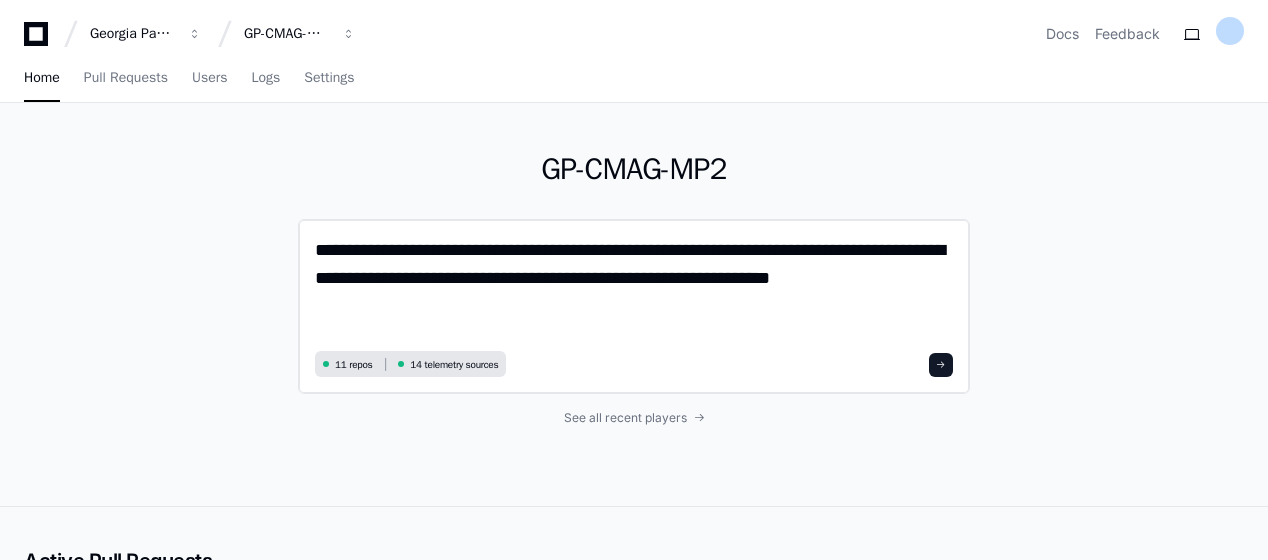 paste on "**********" 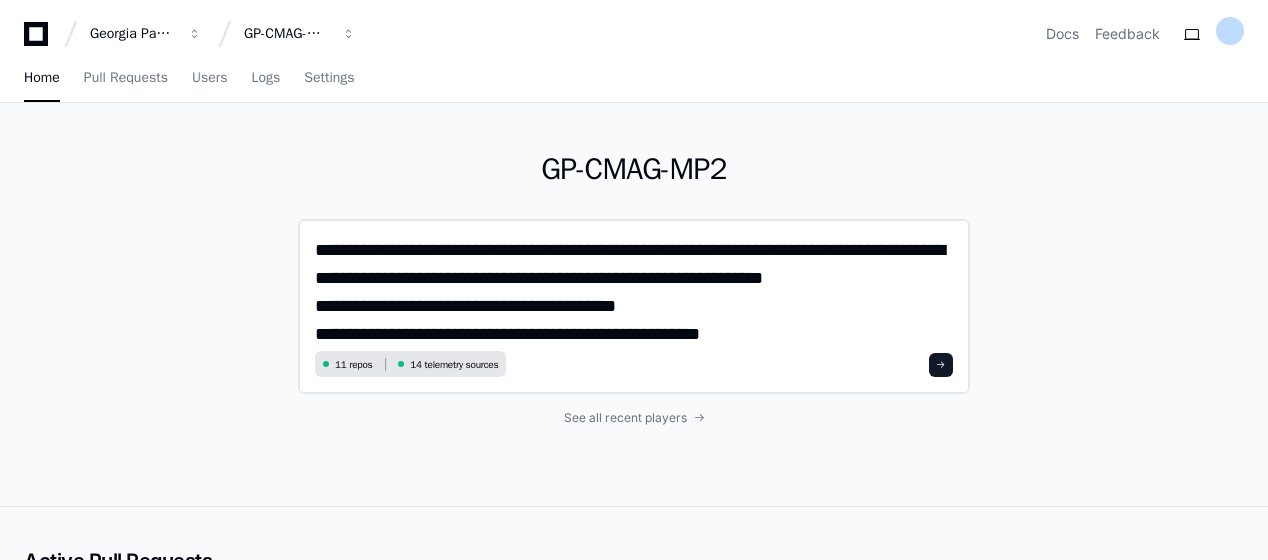 scroll, scrollTop: 0, scrollLeft: 0, axis: both 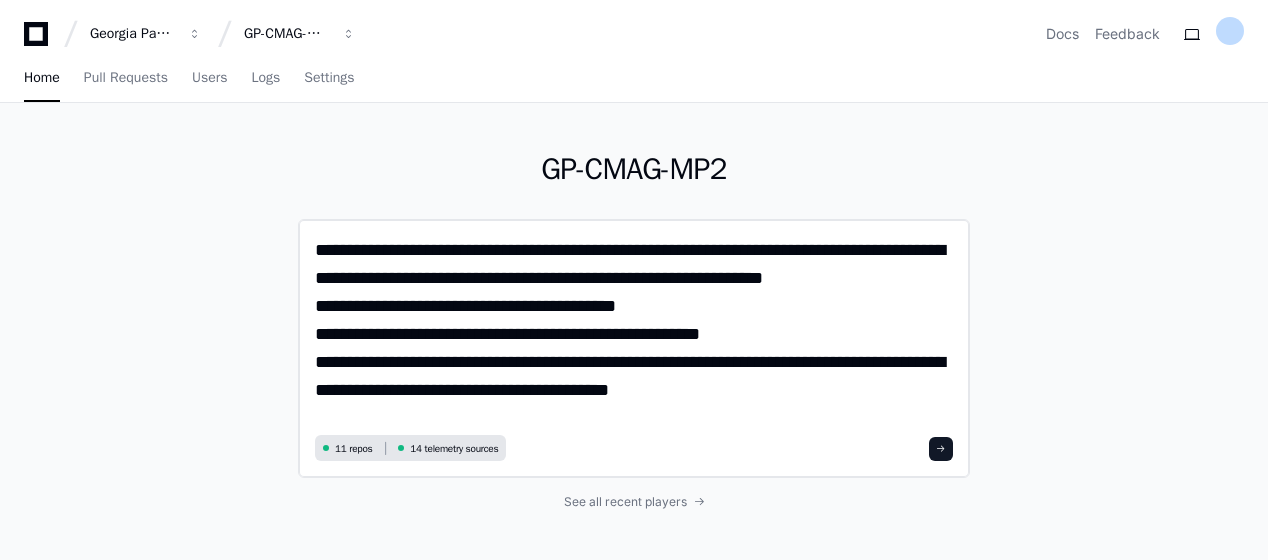 click on "**********" 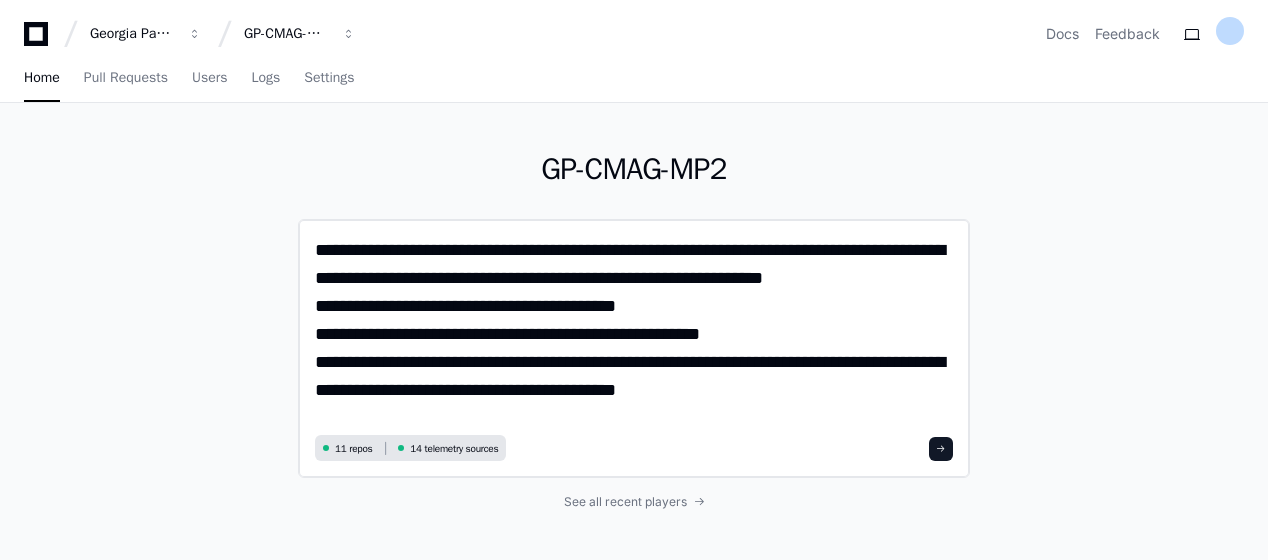 scroll, scrollTop: 0, scrollLeft: 0, axis: both 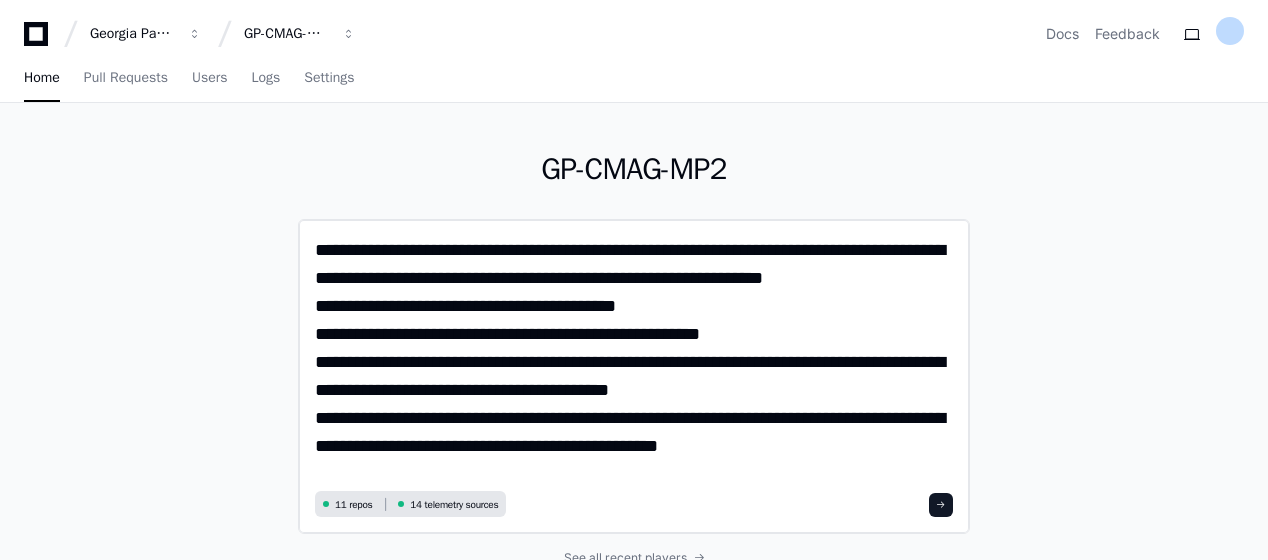 click on "**********" 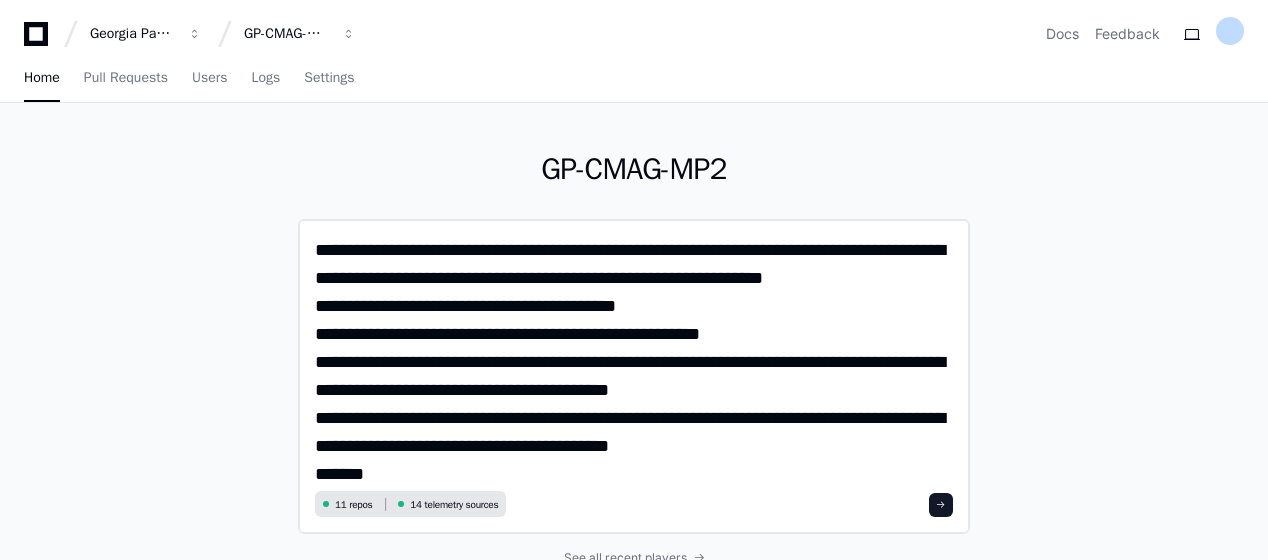 scroll, scrollTop: 0, scrollLeft: 0, axis: both 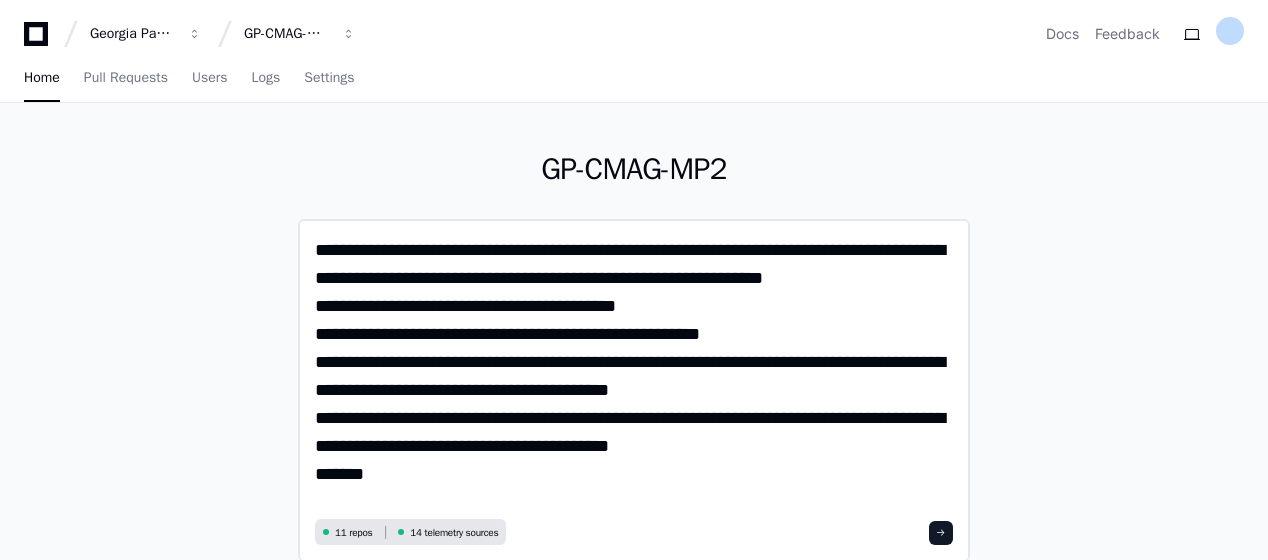 click on "**********" 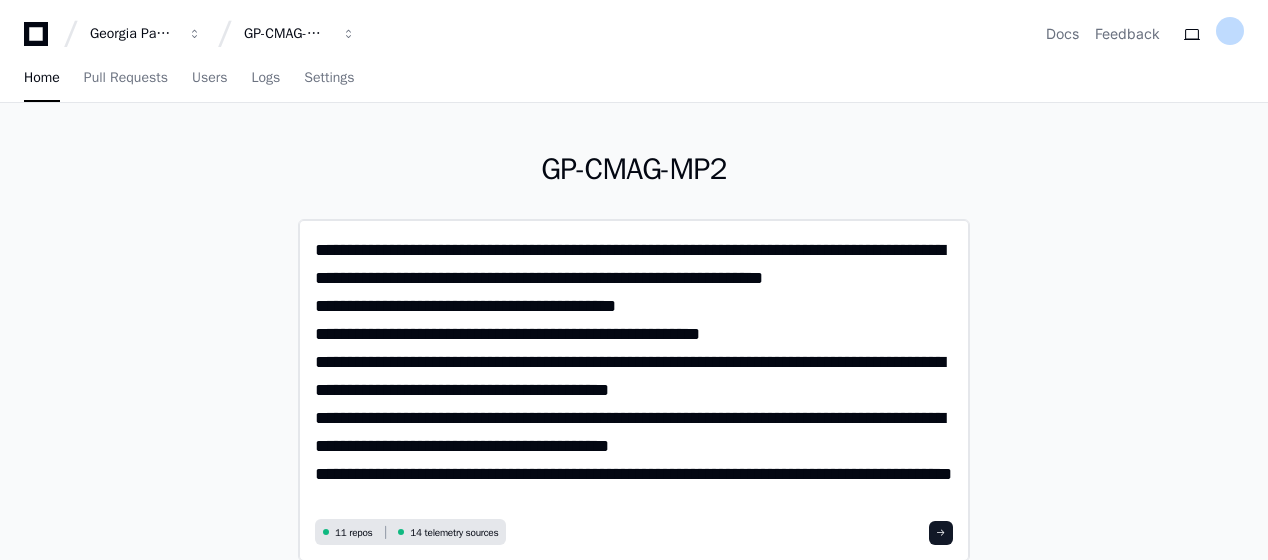 scroll, scrollTop: 0, scrollLeft: 0, axis: both 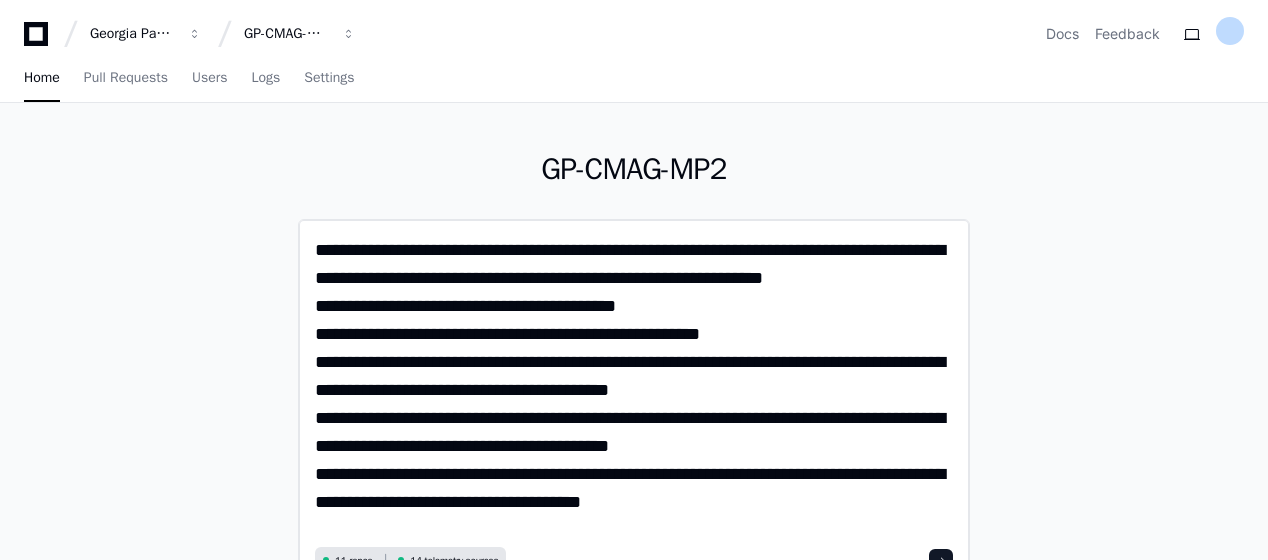 click on "**********" 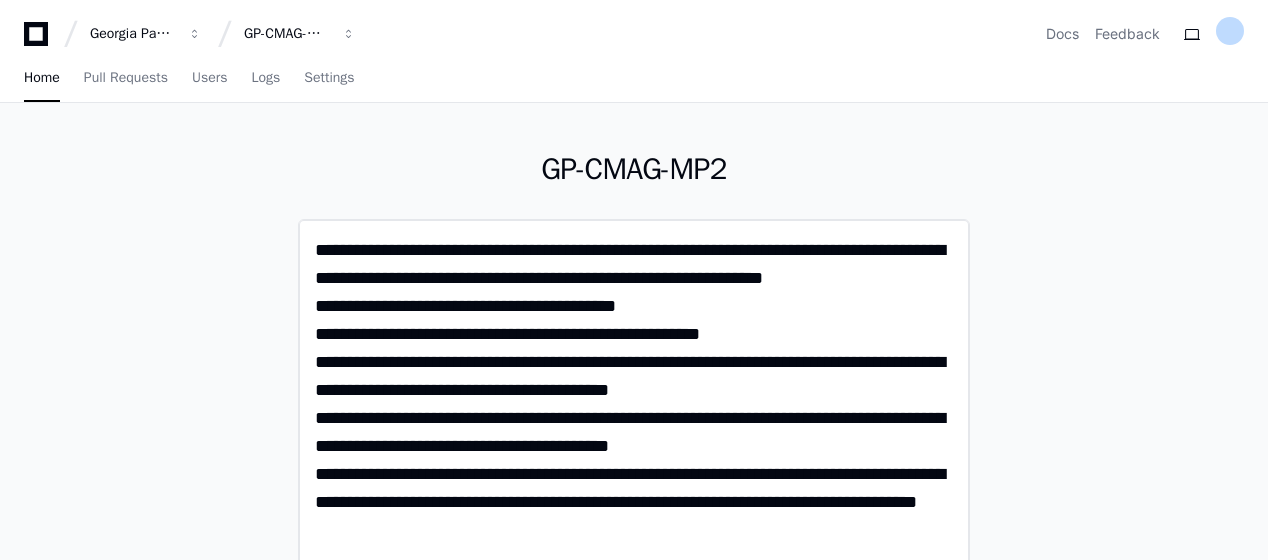 scroll, scrollTop: 0, scrollLeft: 0, axis: both 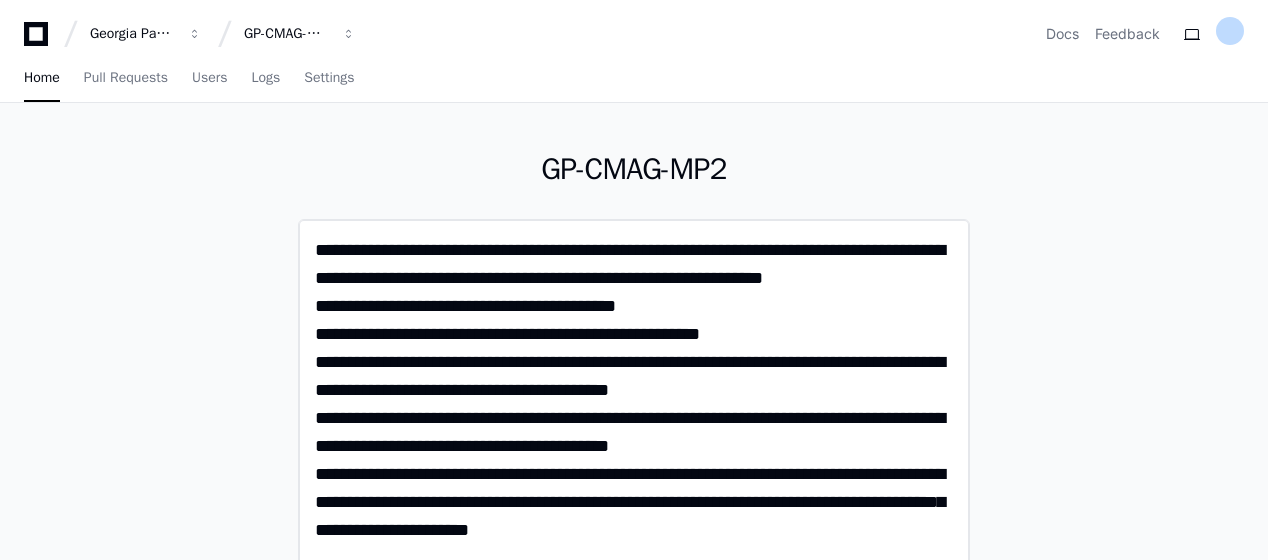 type on "**********" 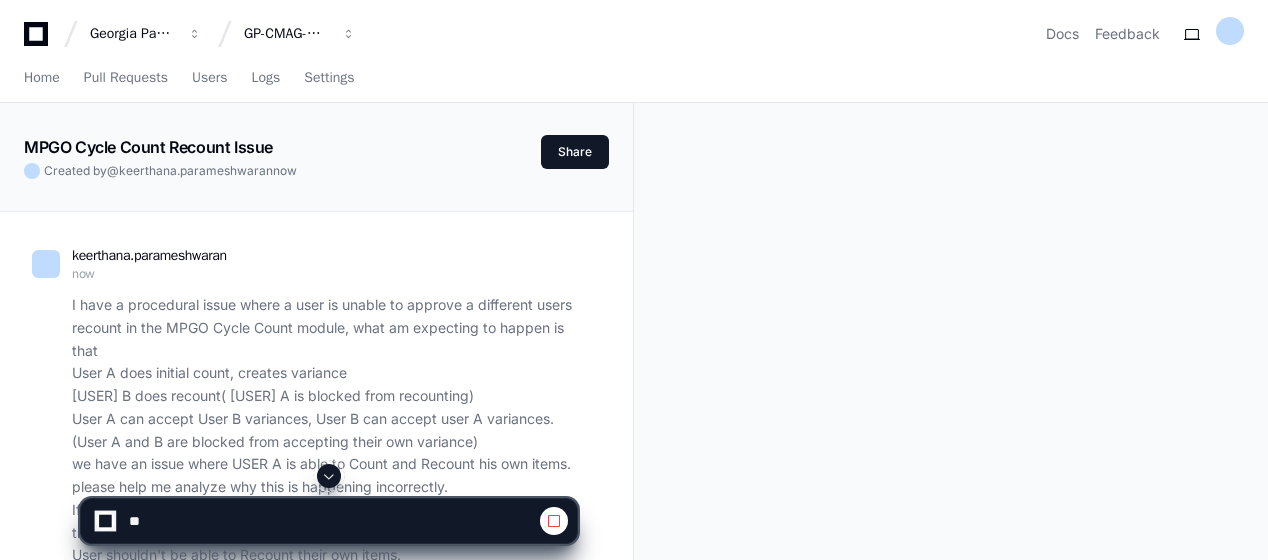 click on "I have a procedural issue where a user is unable to approve a different users recount in MPGO Cycle Count module, what am expecting to happen is that
User A does initial count, creates variance
User B does recount( user A is blocked from recounting)
User A can accept User B variances, User B can accept user A variances. (User A and B are blocked from accepting their own variance)
we have an issue where USER A is able to Count and Recount his own items. please help me analyze why this is happening incorrectly.
If the user refreshes the page prior to the recount it functions correctly If they don't then they can accept their own recount. Regardless of Refresh a User shouldn't be able to Recount their own items." 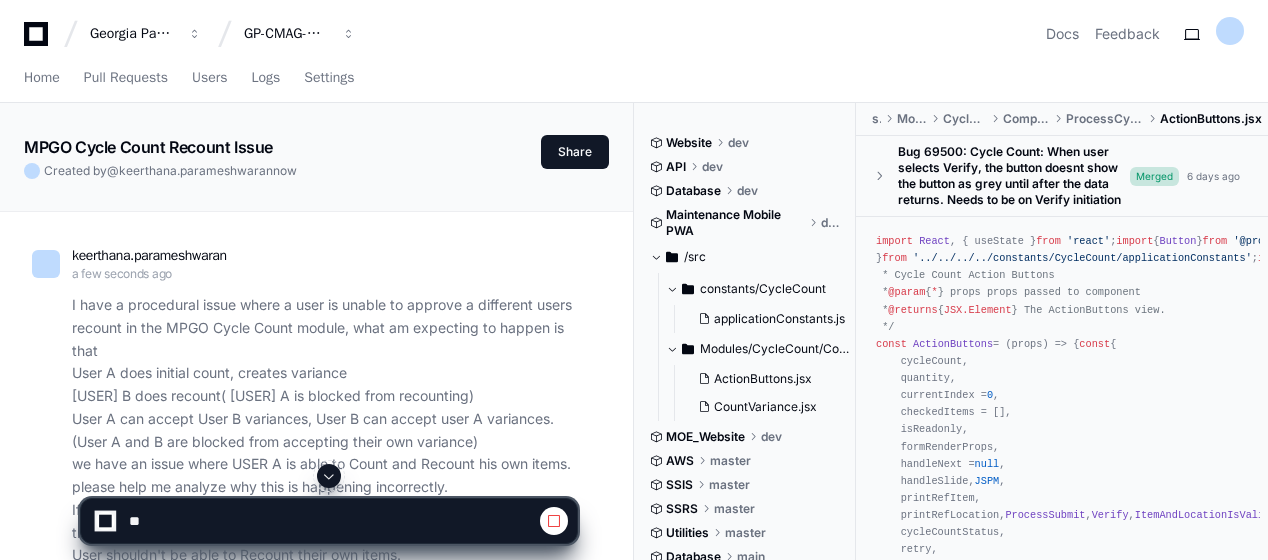 click on "I have a procedural issue where a user is unable to approve a different users recount in MPGO Cycle Count module, what am expecting to happen is that
User A does initial count, creates variance
User B does recount( user A is blocked from recounting)
User A can accept User B variances, User B can accept user A variances. (User A and B are blocked from accepting their own variance)
we have an issue where USER A is able to Count and Recount his own items. please help me analyze why this is happening incorrectly.
If the user refreshes the page prior to the recount it functions correctly If they don't then they can accept their own recount. Regardless of Refresh a User shouldn't be able to Recount their own items." 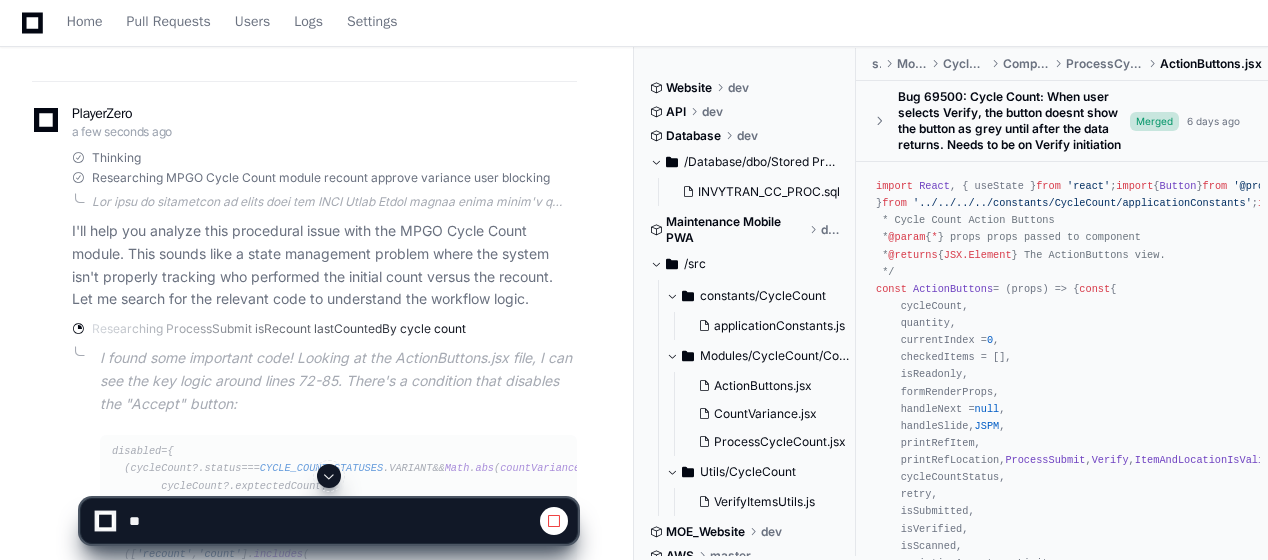 scroll, scrollTop: 560, scrollLeft: 0, axis: vertical 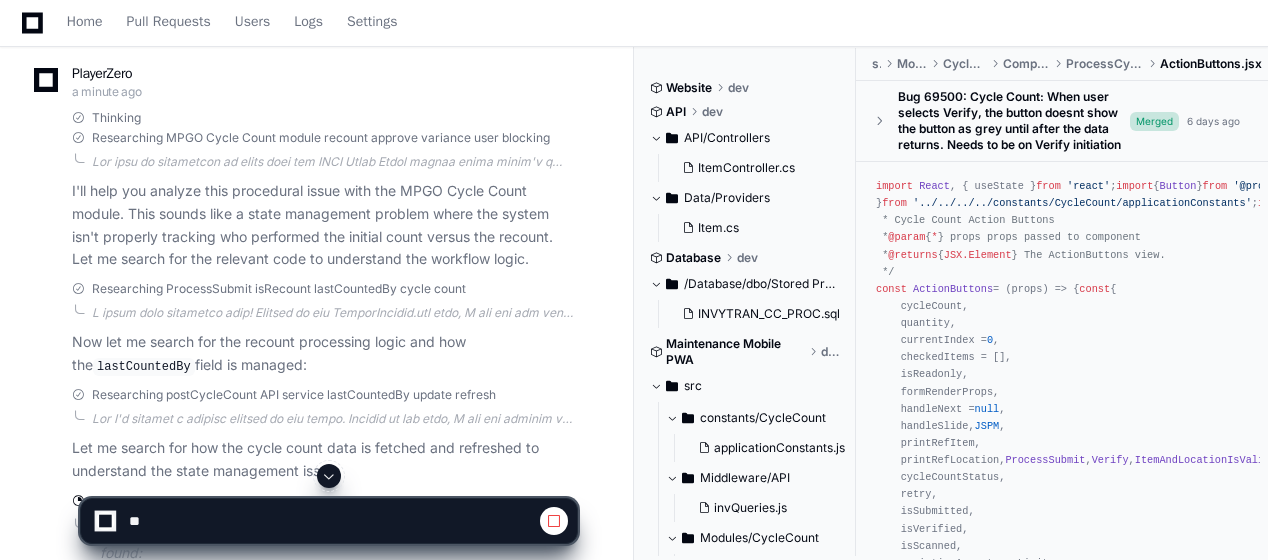 click on "Now let me search for the recount processing logic and how the lastCountedBy field is managed:" 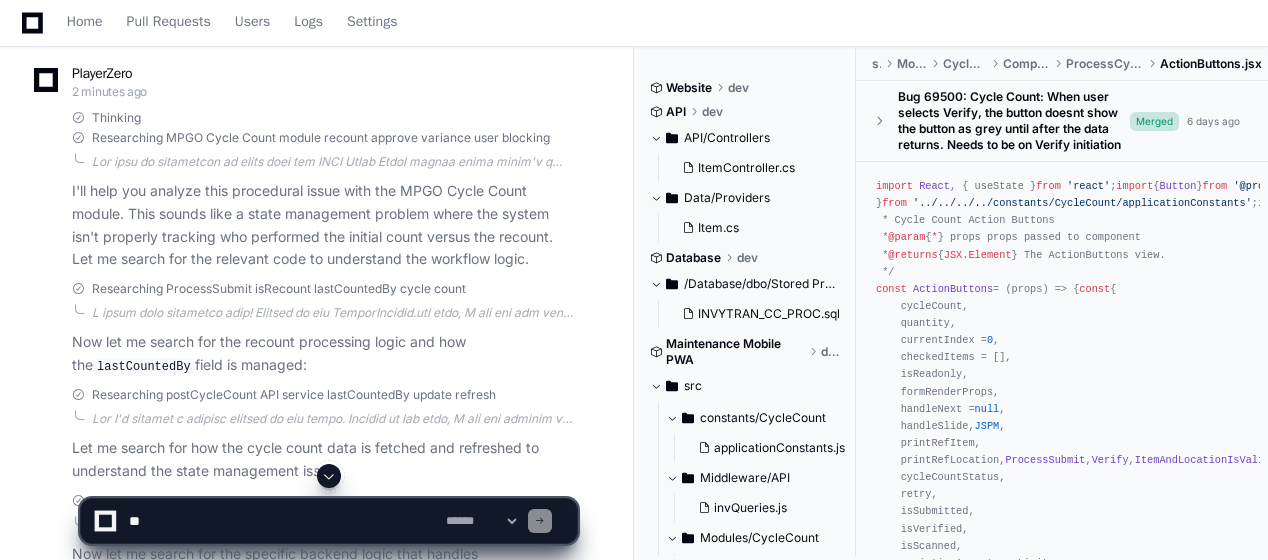 click on "I'll help you analyze this procedural issue with the MPGO Cycle Count module. This sounds like a state management problem where the system isn't properly tracking who performed the initial count versus the recount. Let me search for the relevant code to understand the workflow logic." 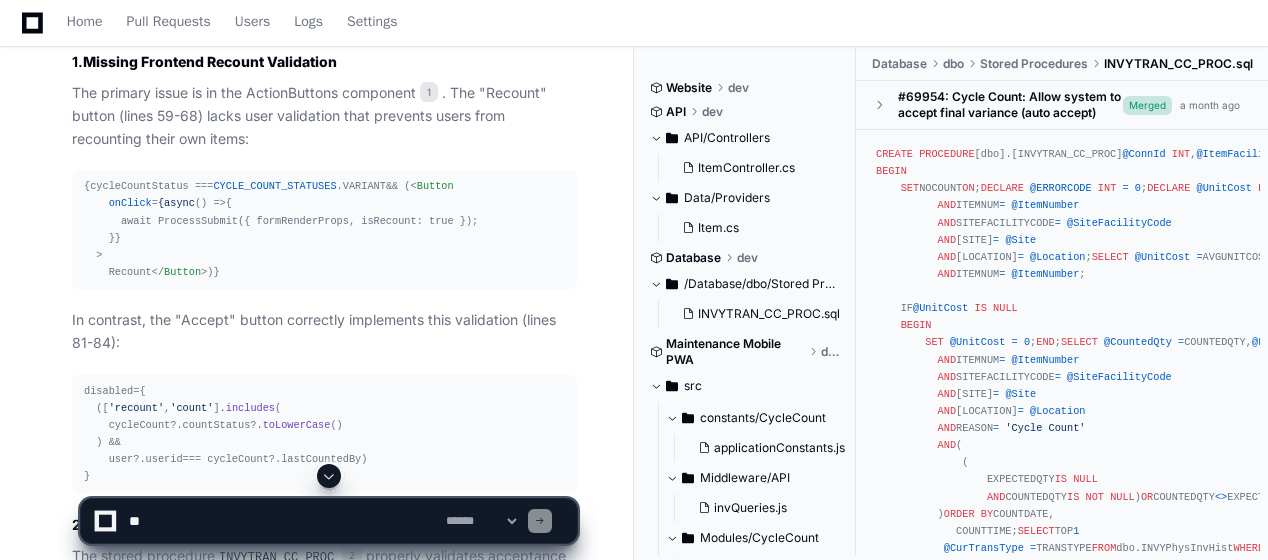 scroll, scrollTop: 1320, scrollLeft: 0, axis: vertical 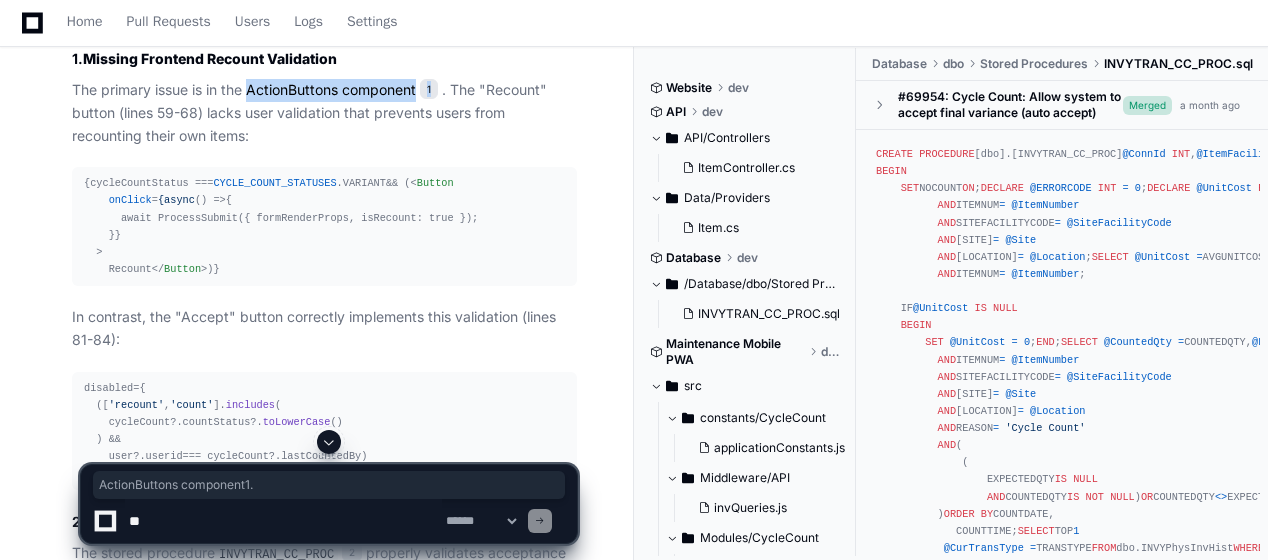 drag, startPoint x: 252, startPoint y: 82, endPoint x: 454, endPoint y: 88, distance: 202.0891 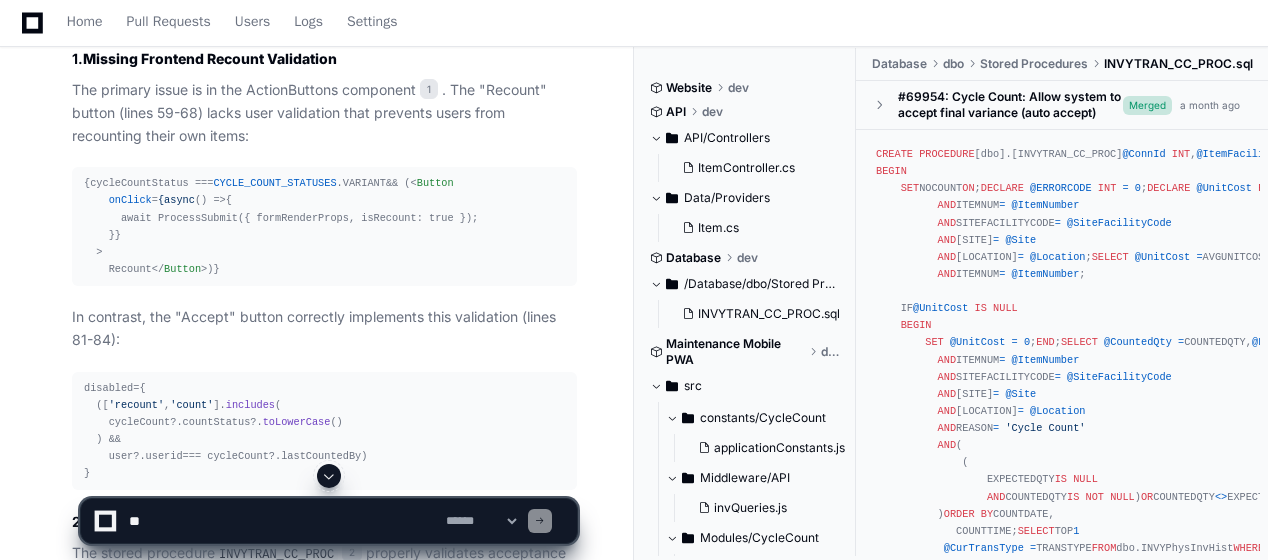 drag, startPoint x: 454, startPoint y: 88, endPoint x: 561, endPoint y: 180, distance: 141.11343 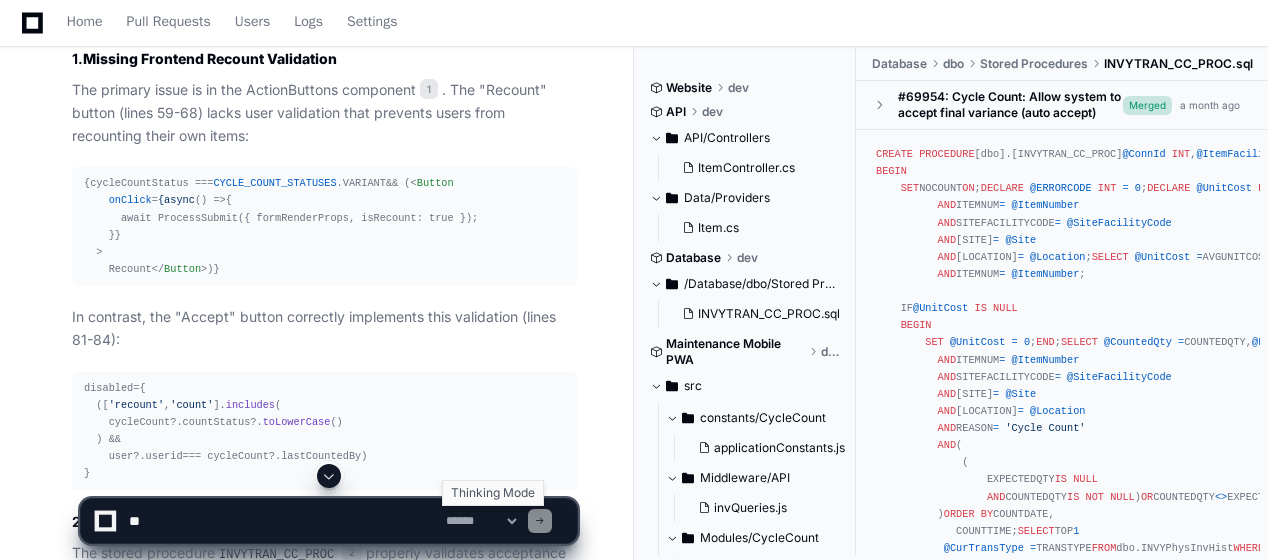 click on "**********" at bounding box center (481, 521) 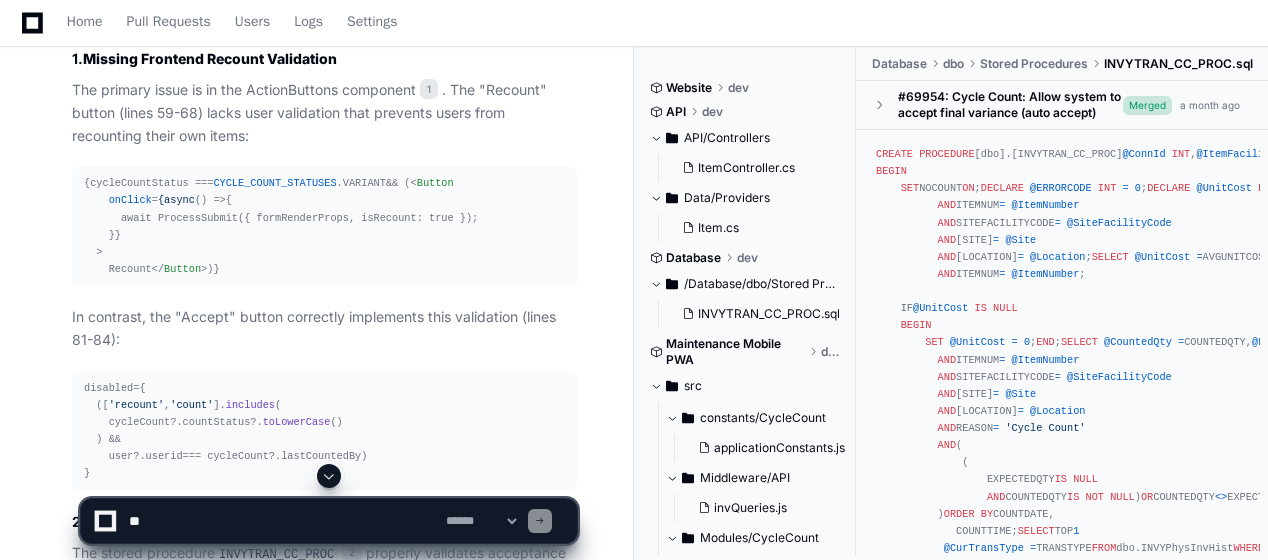 select on "*********" 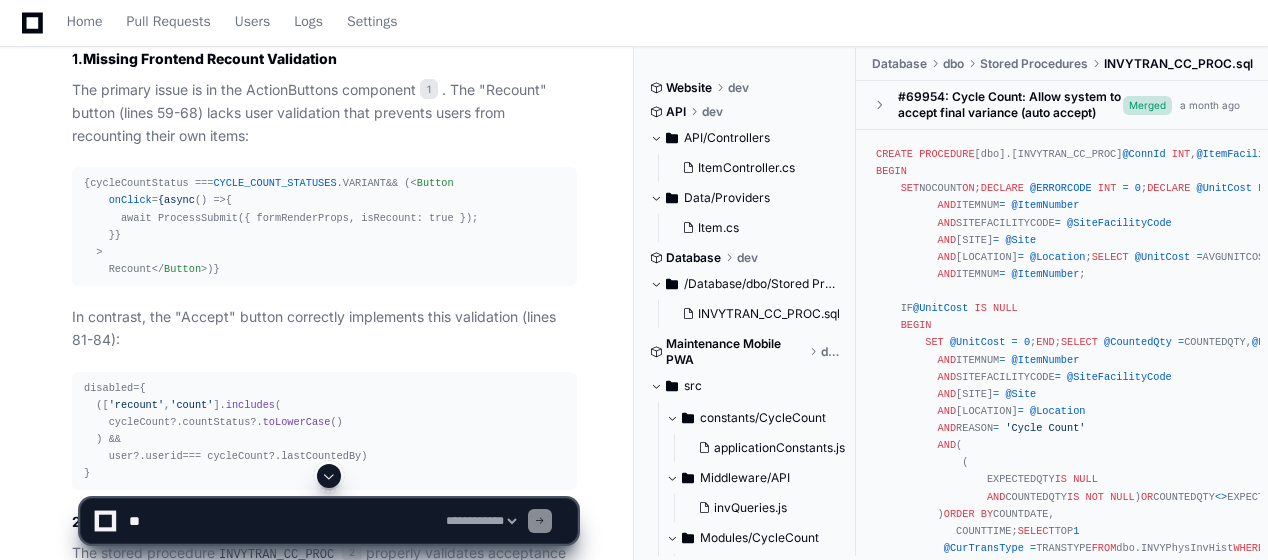 click on "**********" at bounding box center (481, 521) 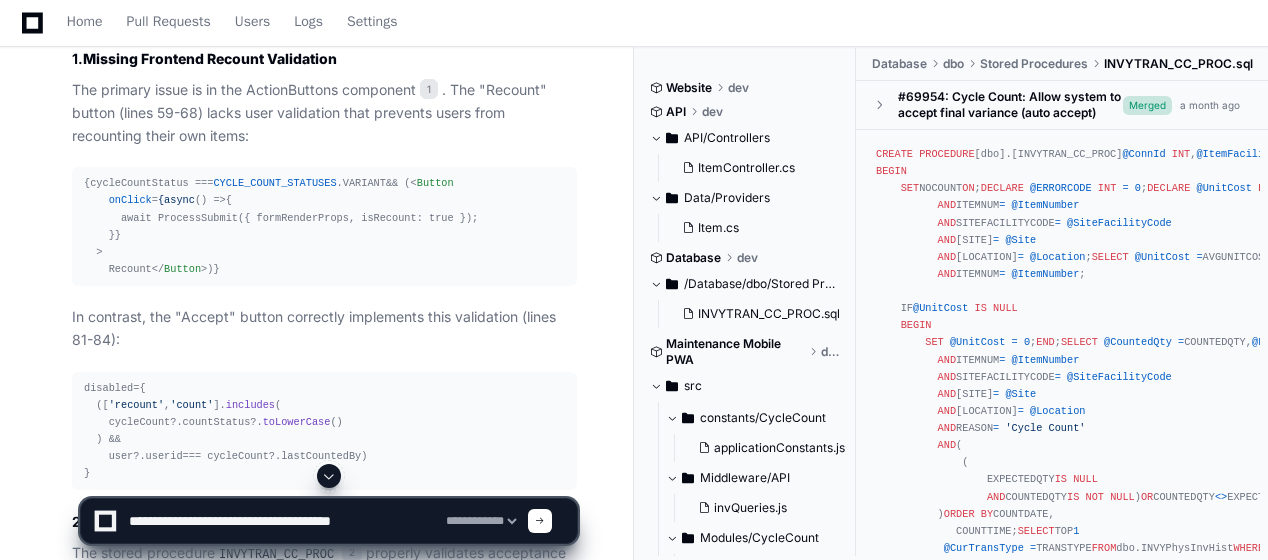 click 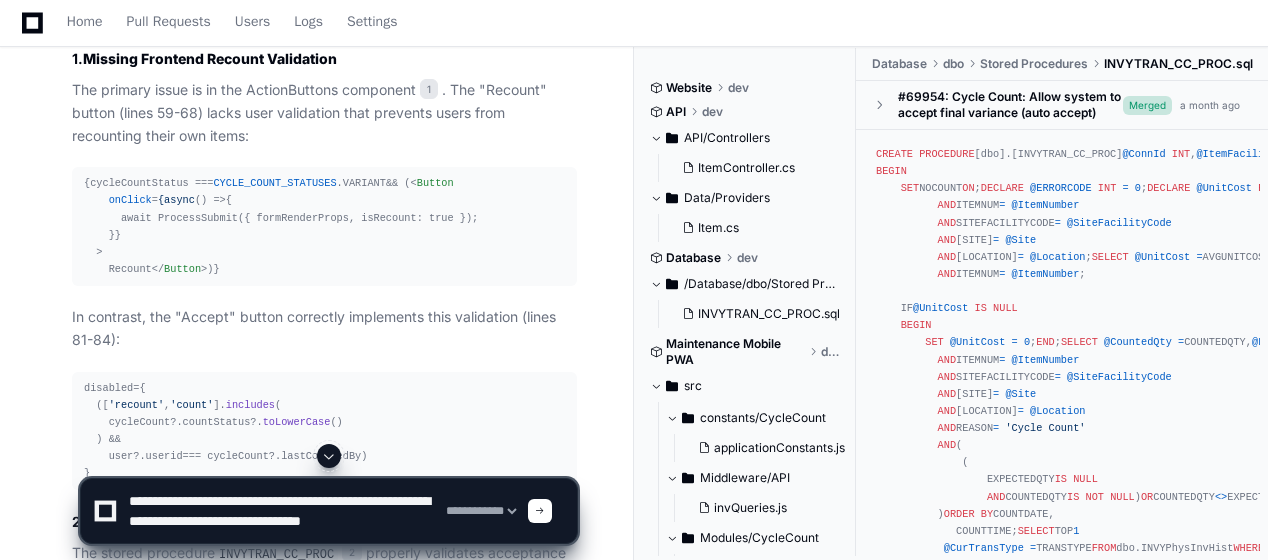 scroll, scrollTop: 6, scrollLeft: 0, axis: vertical 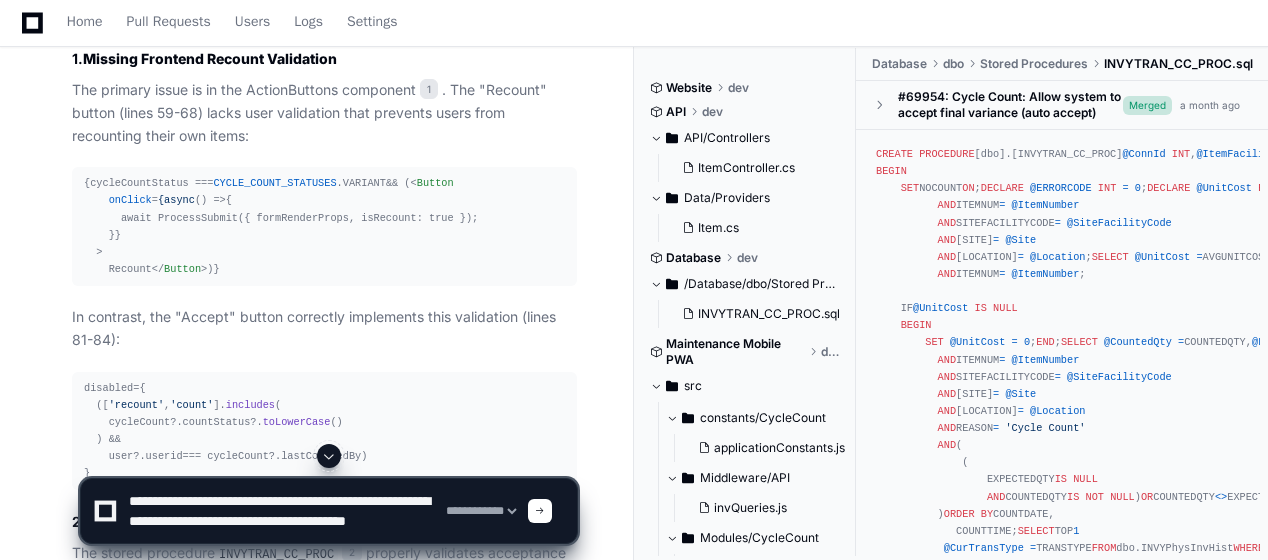 type on "**********" 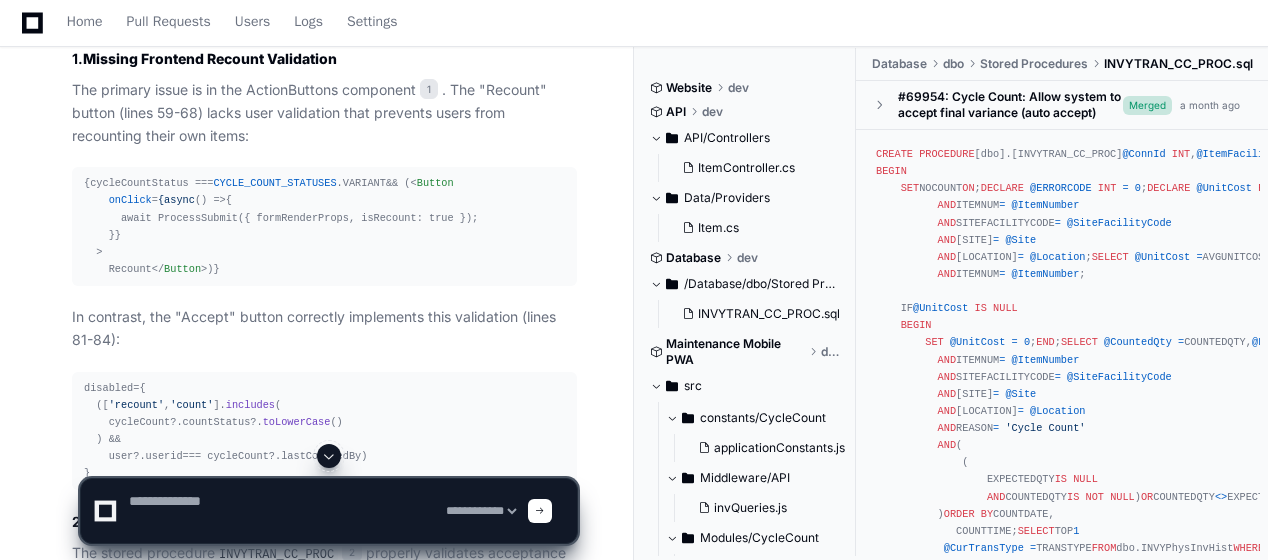 scroll, scrollTop: 0, scrollLeft: 0, axis: both 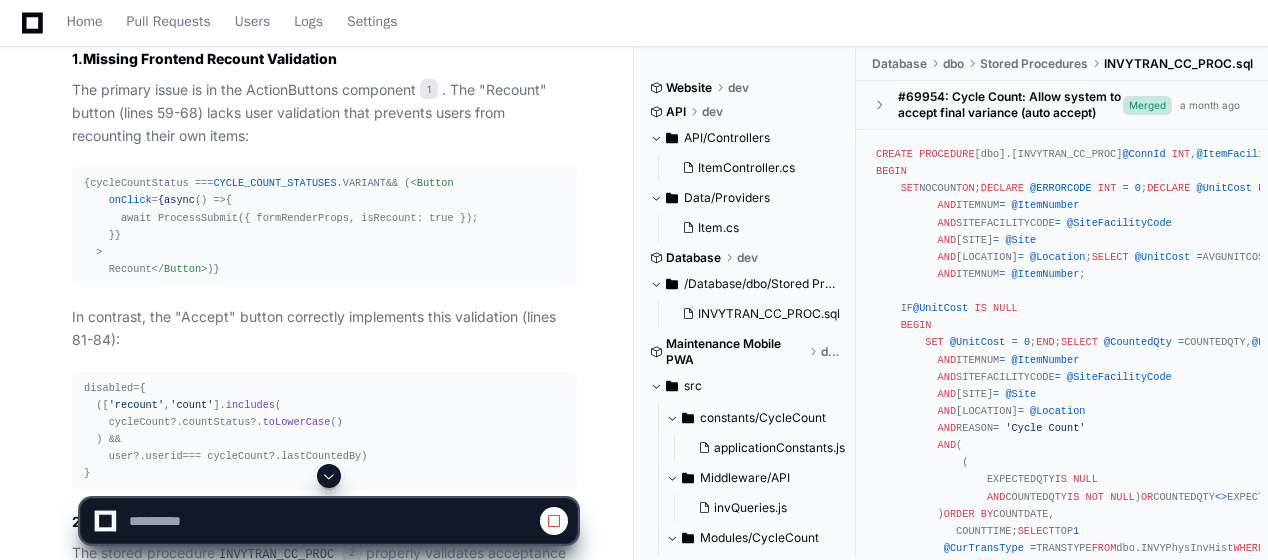 click 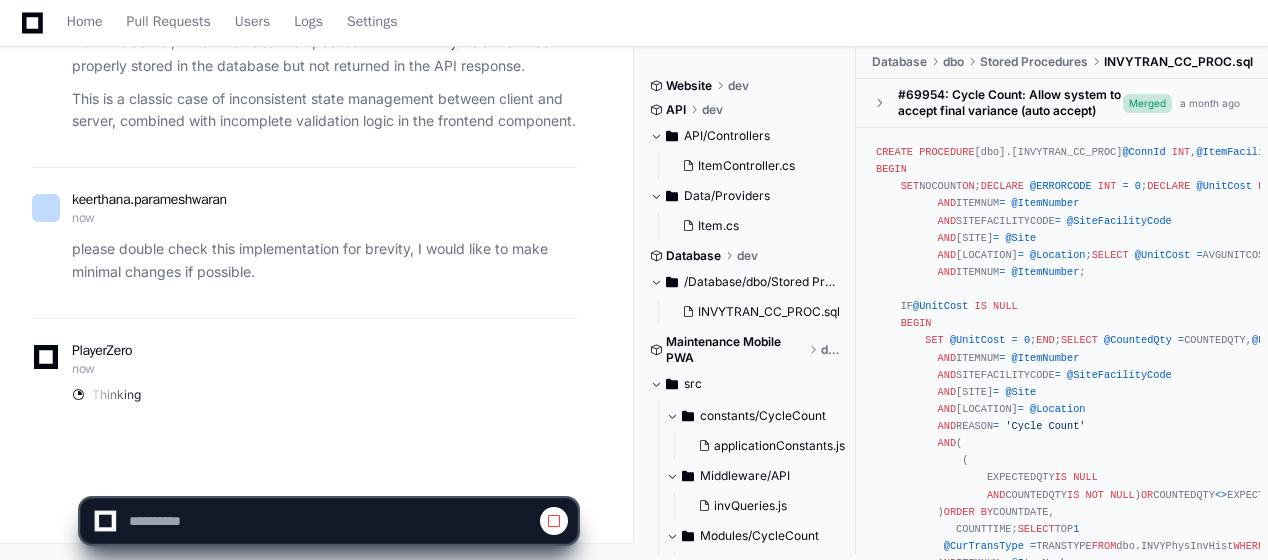 scroll, scrollTop: 3156, scrollLeft: 0, axis: vertical 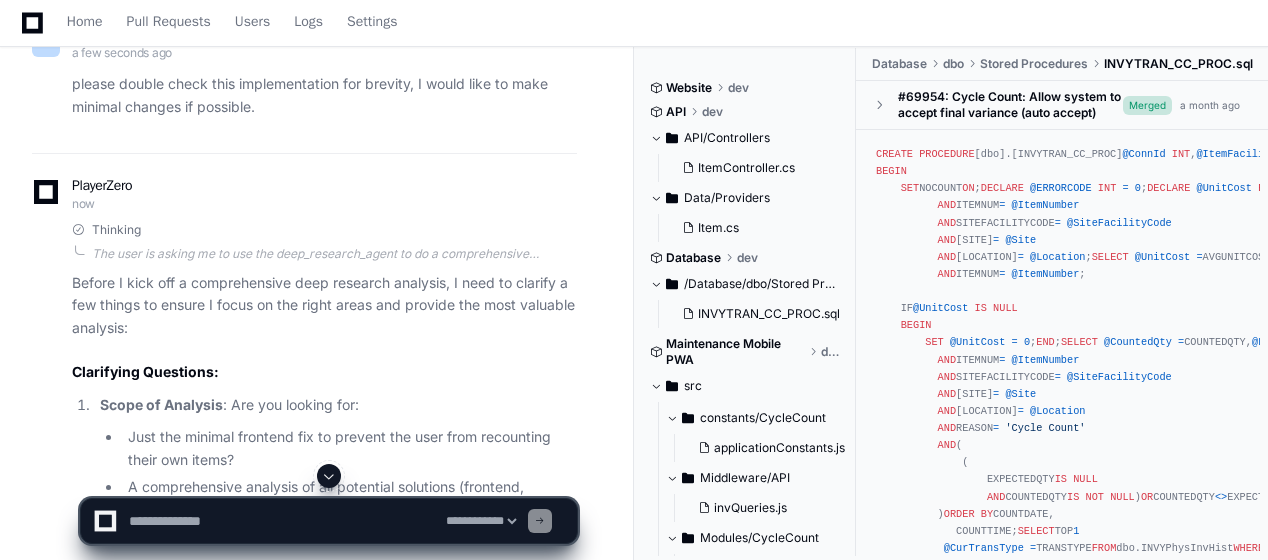 type 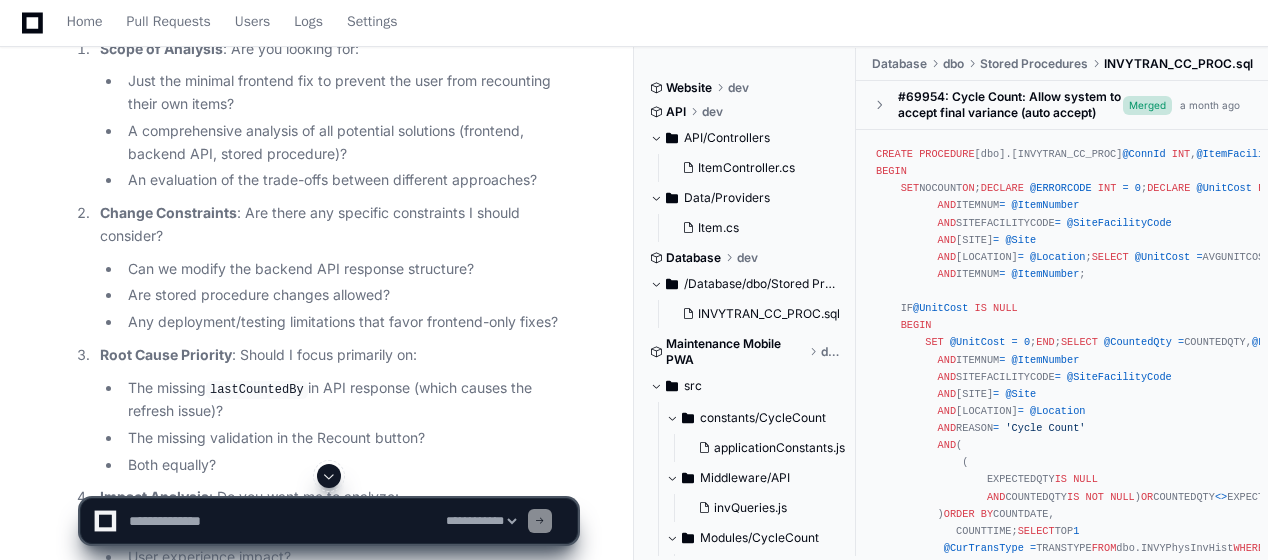 scroll, scrollTop: 3472, scrollLeft: 0, axis: vertical 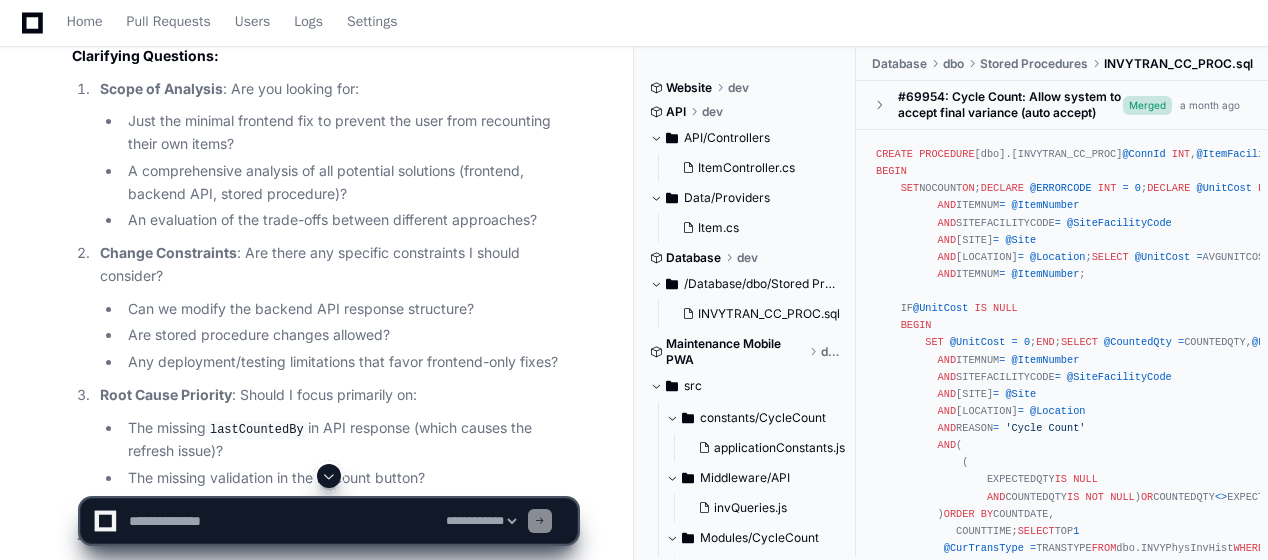 click on "A comprehensive analysis of all potential solutions (frontend, backend API, stored procedure)?" 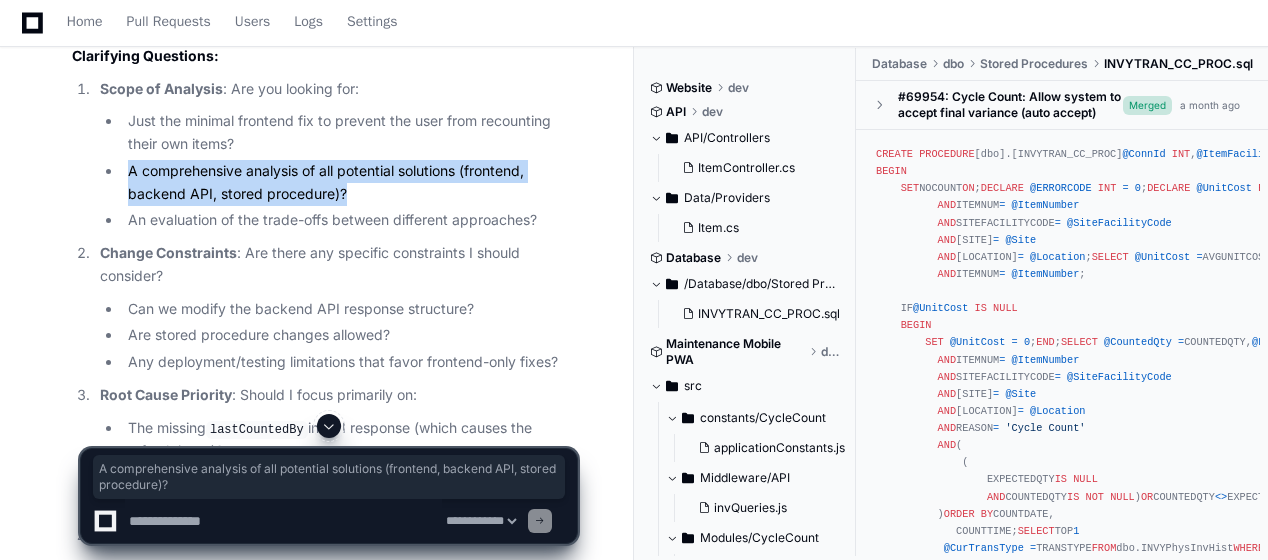 drag, startPoint x: 348, startPoint y: 354, endPoint x: 126, endPoint y: 342, distance: 222.32408 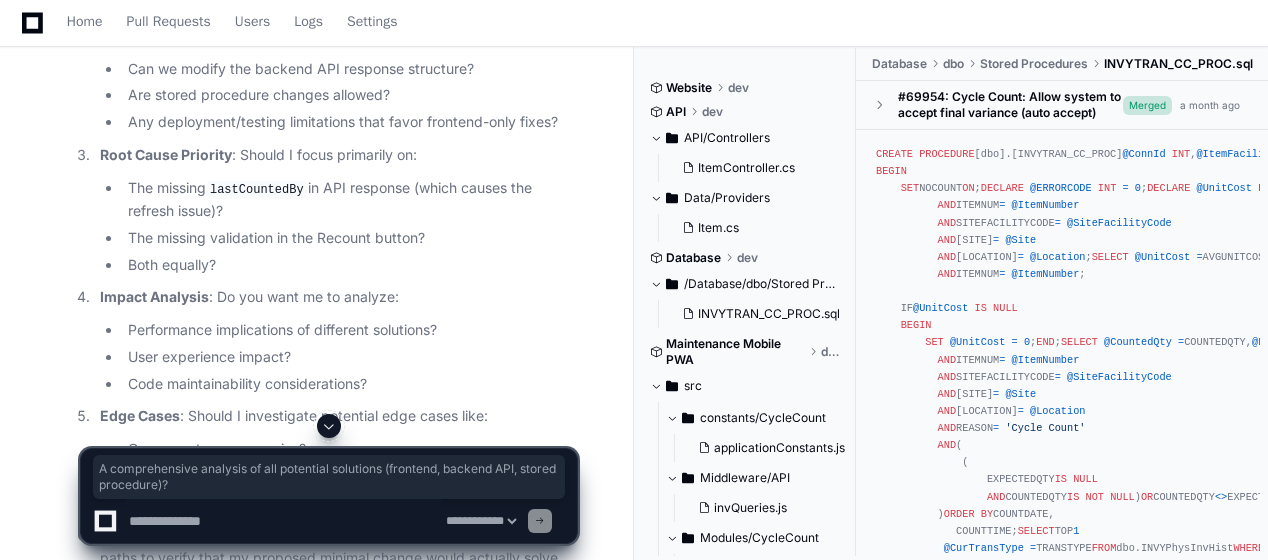 scroll, scrollTop: 3752, scrollLeft: 0, axis: vertical 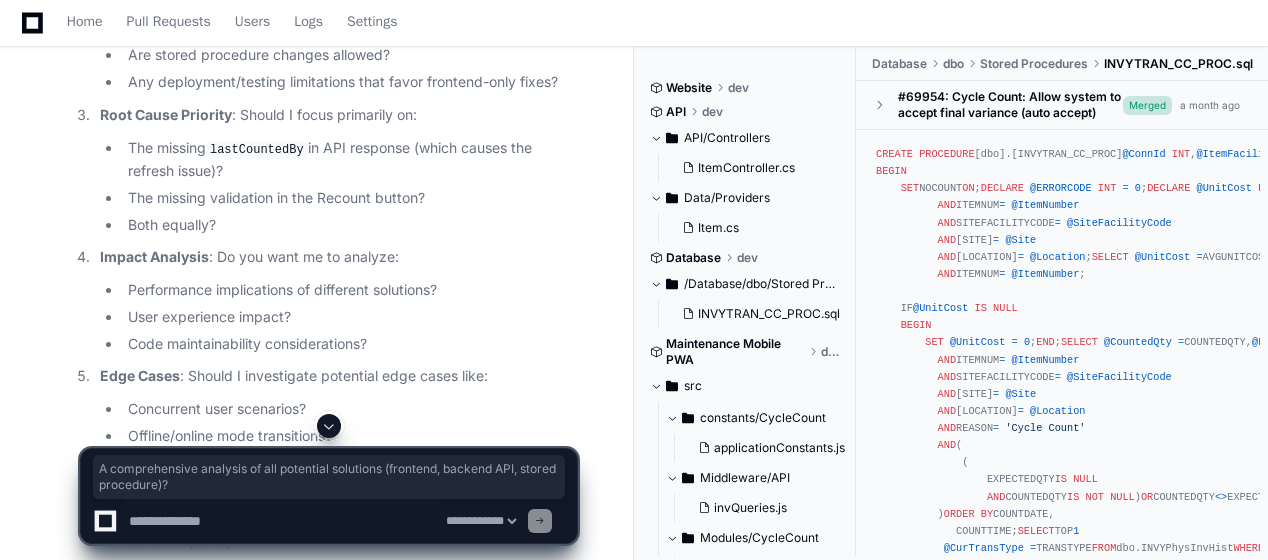 click 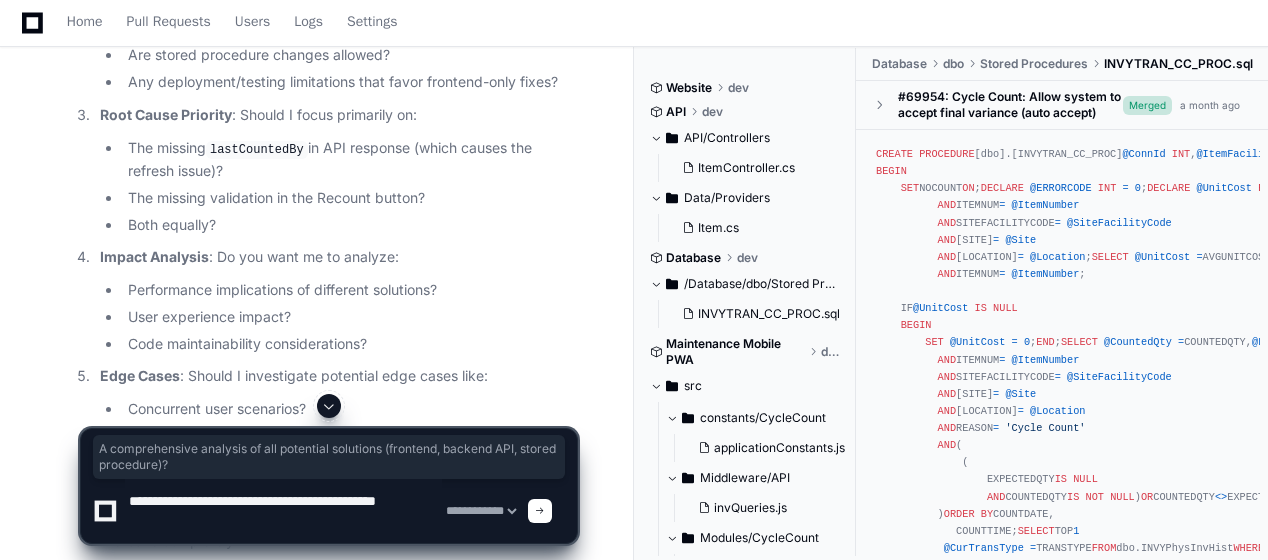 type on "**********" 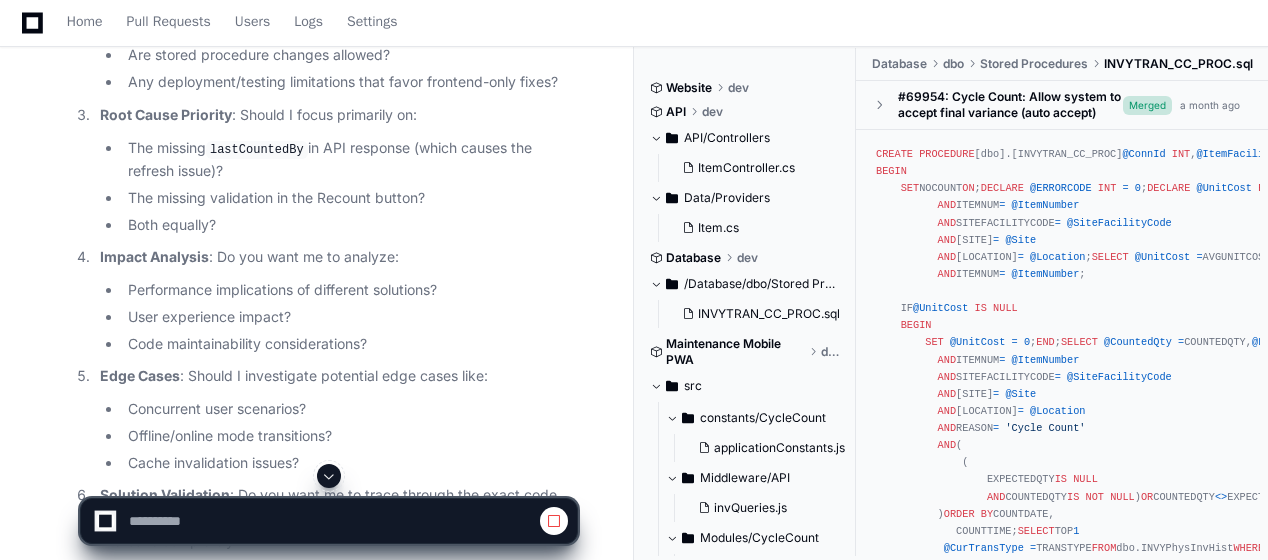 click 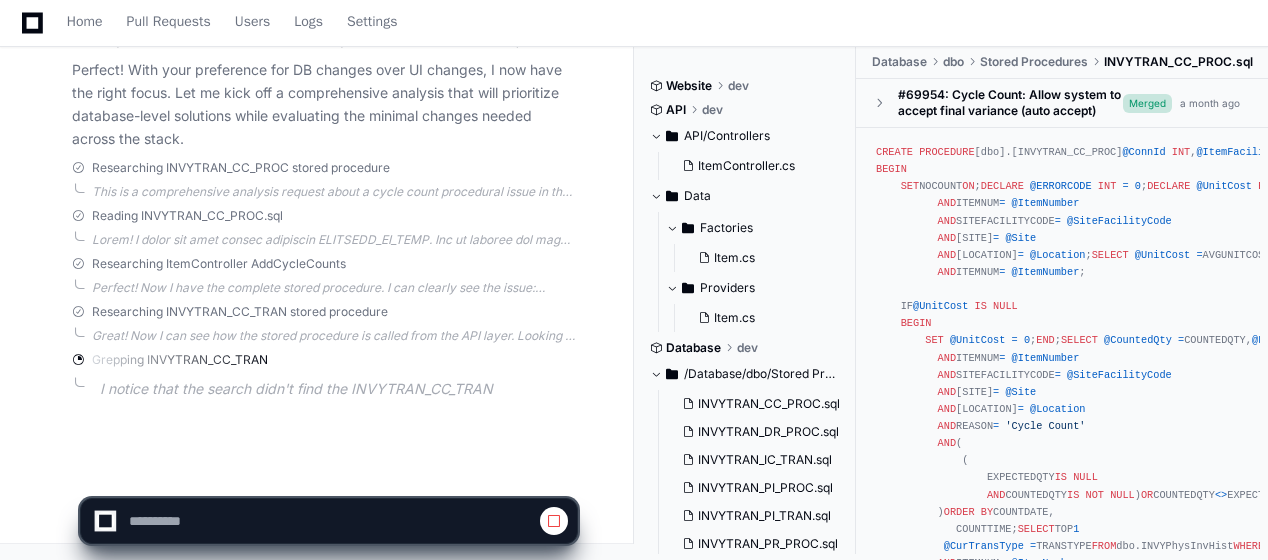 scroll, scrollTop: 4796, scrollLeft: 0, axis: vertical 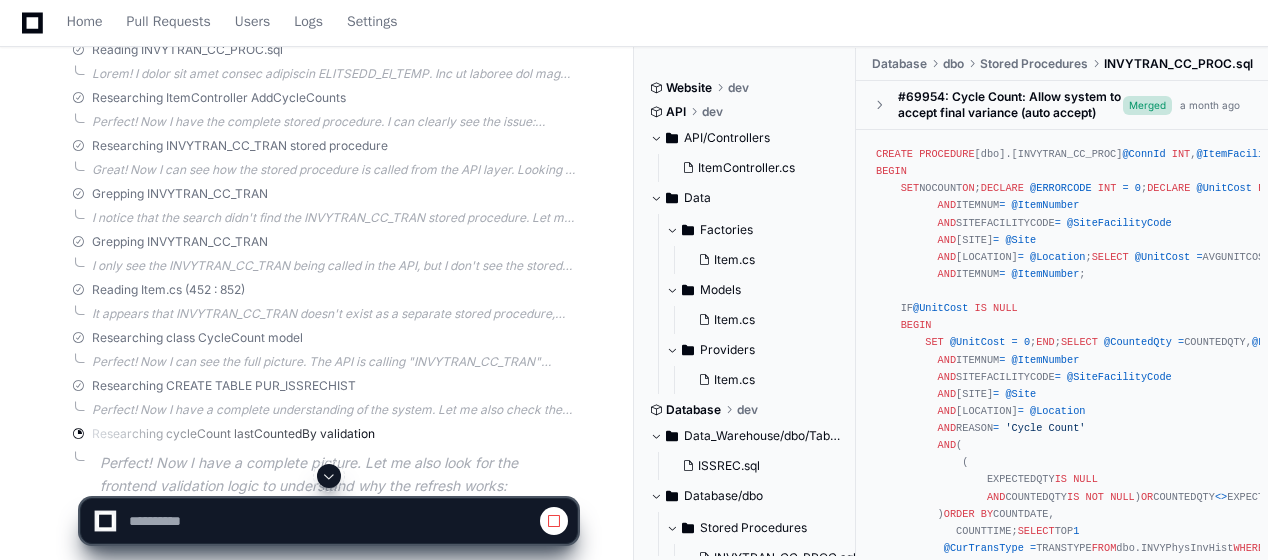 click 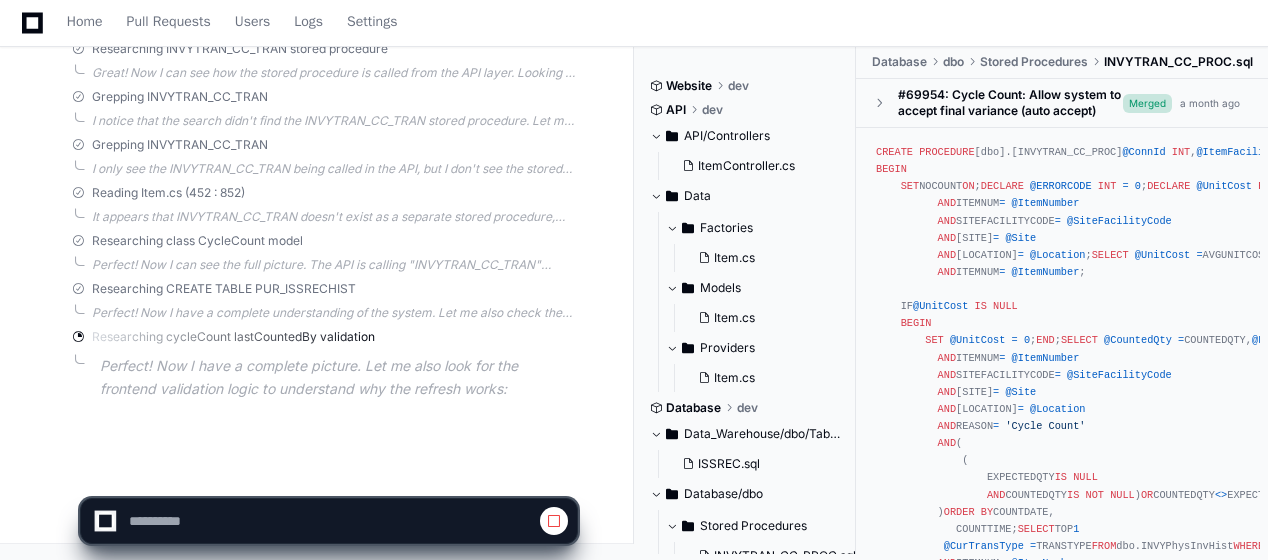scroll, scrollTop: 5056, scrollLeft: 0, axis: vertical 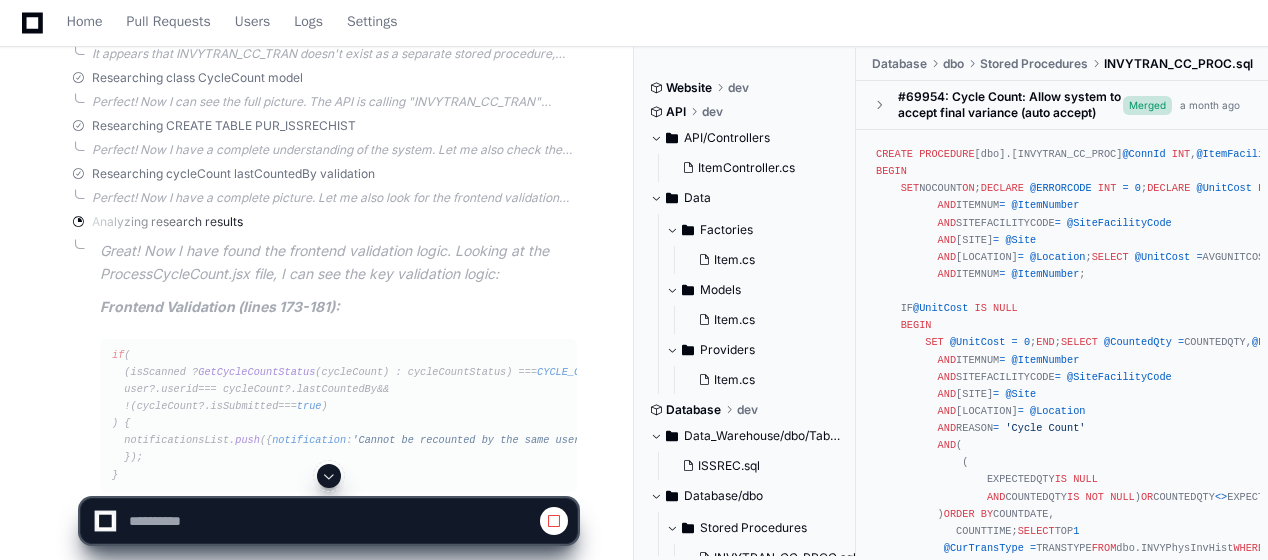 click 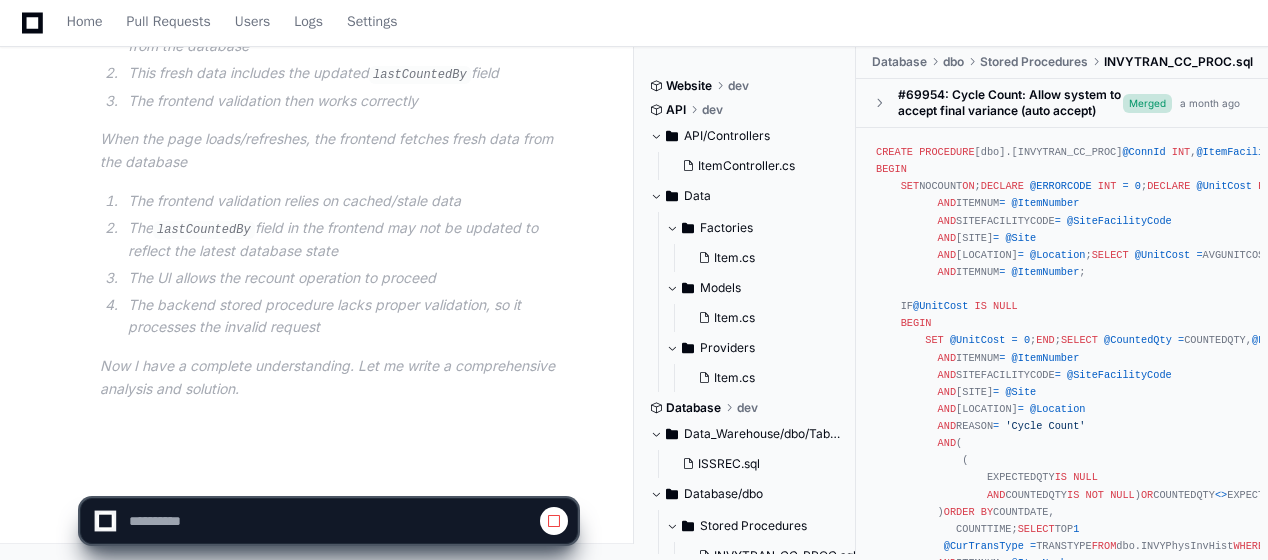scroll, scrollTop: 6006, scrollLeft: 0, axis: vertical 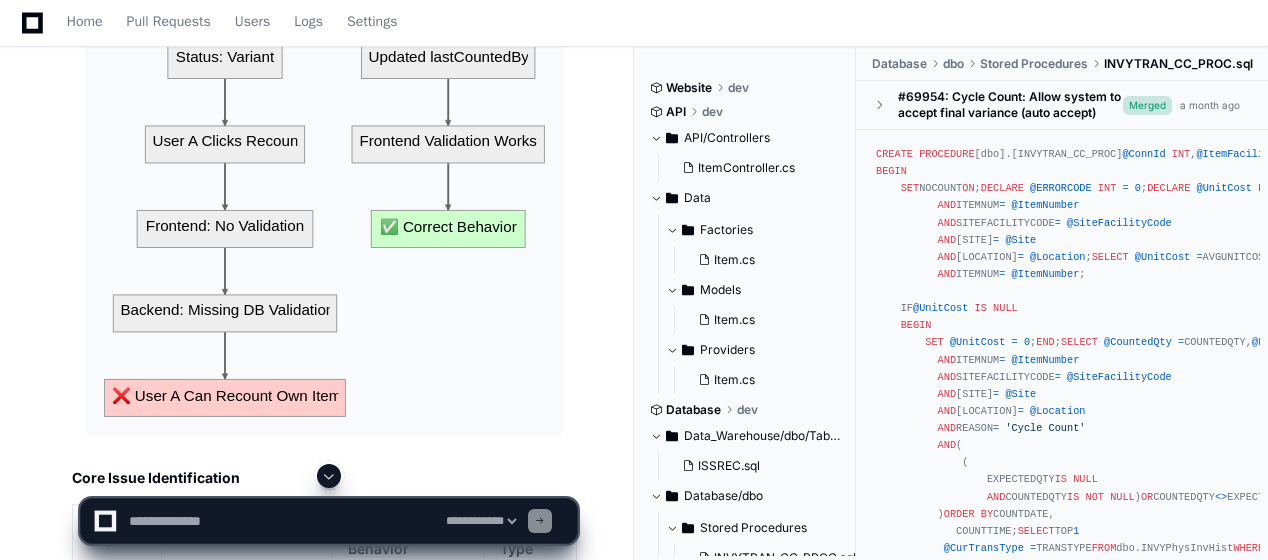 click on "MPGO Cycle Count Recount Is
## Executive Summary
The MPGO Cycle Count module has a critical business rule violation where [USERS] can recount their own items, bypassing the intended cross-validation workflow. Through comprehensive analysis, I've identified this as a  database-layer issue  requiring a minimal stored procedure modification that aligns perfectly with your preference for DB changes over UI changes.
🔍 Root Cause Analysis
Problem Flow Diagram
Core Issue Identification
Layer
Current State
Expected Behavior
Issue Type
Database
❌ Missing recount [USER] validation
✅ Block same [USER] recount
Critical Gap
API
⚠️ Wrong procedure name called
✅" 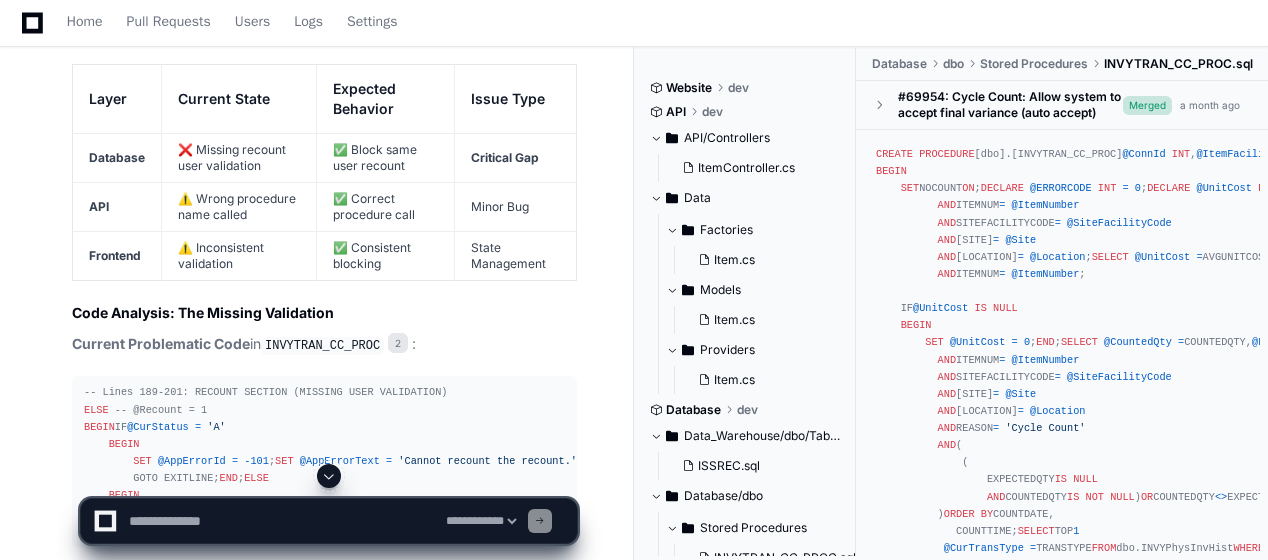 scroll, scrollTop: 6486, scrollLeft: 0, axis: vertical 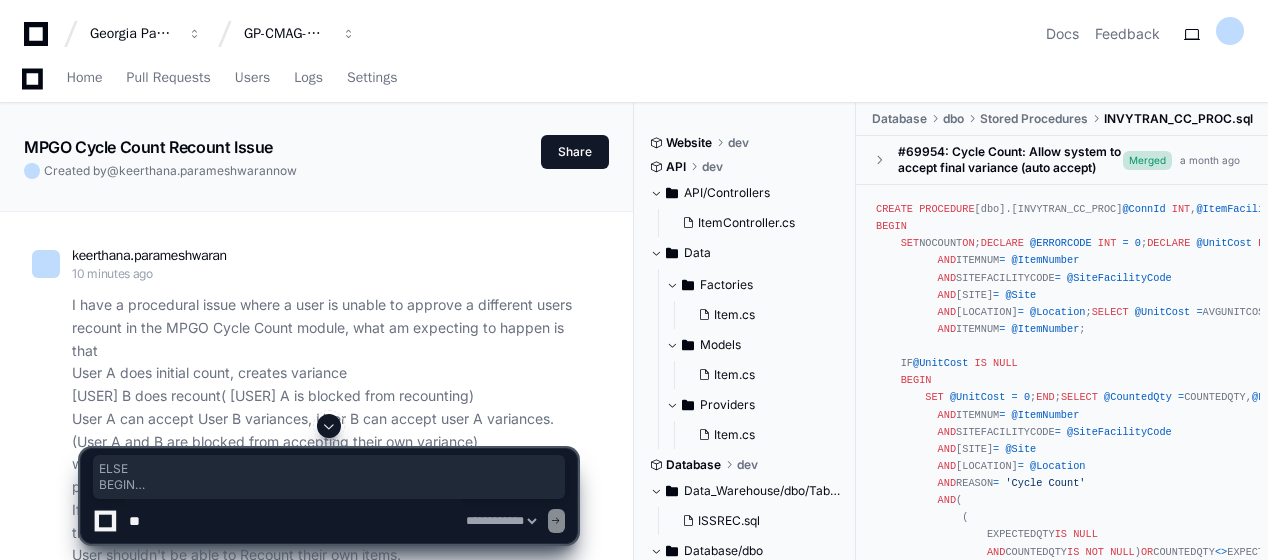 select on "*********" 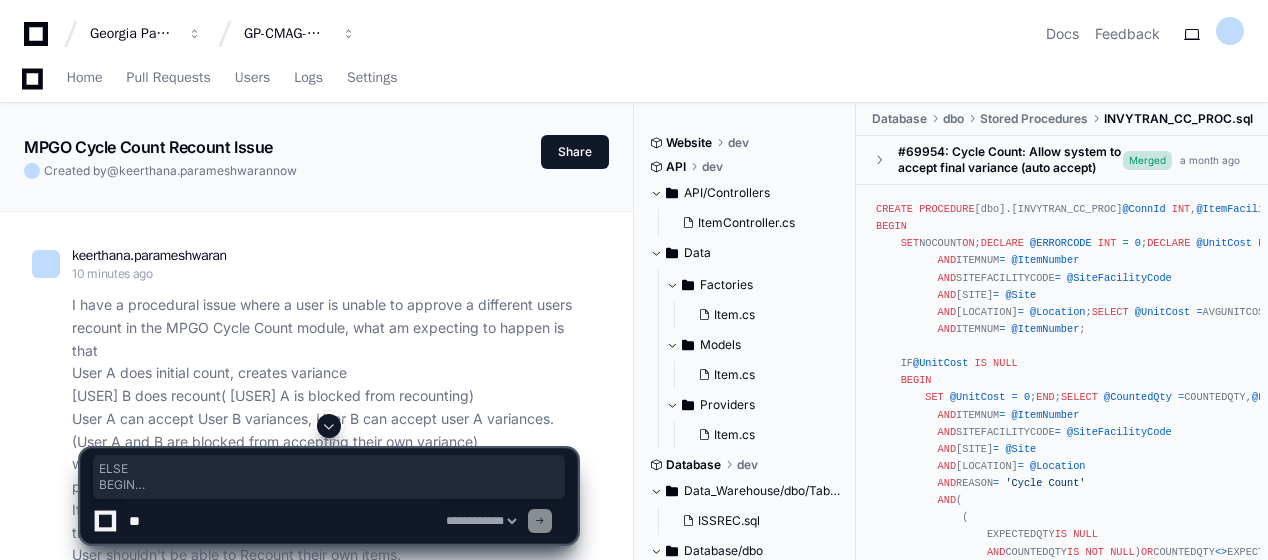 scroll, scrollTop: 8606, scrollLeft: 0, axis: vertical 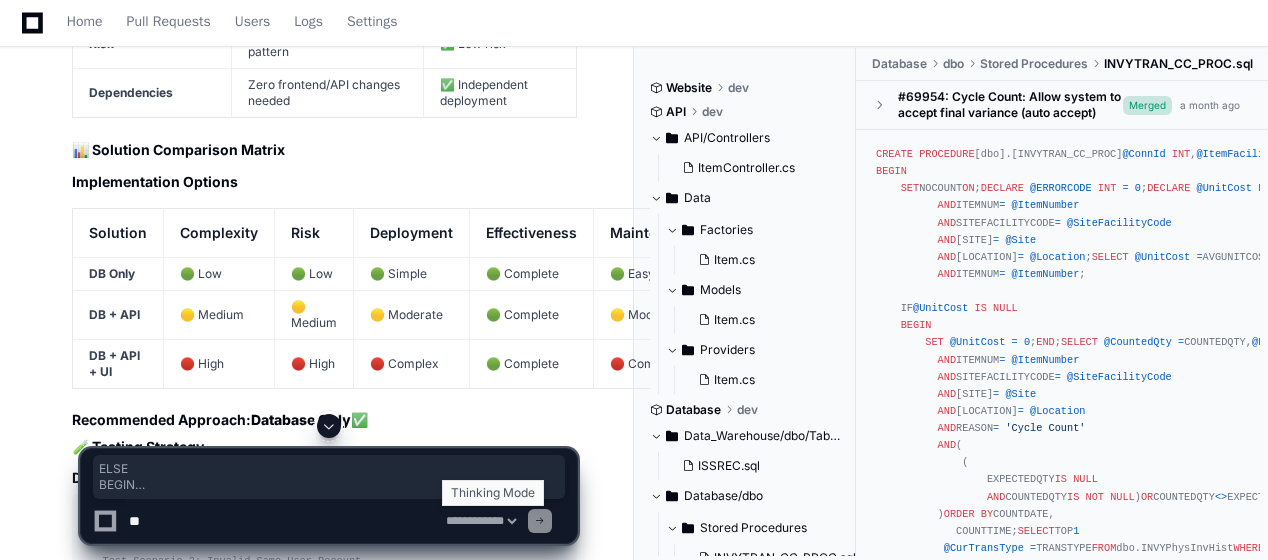 click on "**********" at bounding box center (481, 521) 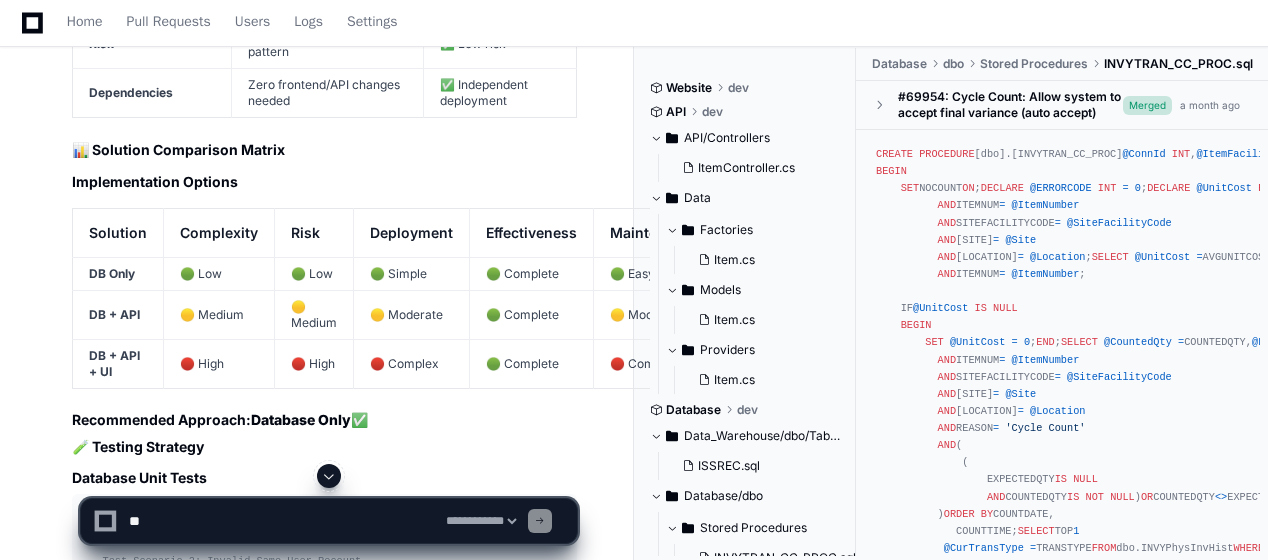 click on "MPGO Cycle Count Issue - Comprehensive Analysis & Solution
Executive Summary
The MPGO Cycle Count module has a critical business rule violation where users can recount their own items, bypassing the intended cross-validation workflow. Through comprehensive analysis, I've identified this as a  database-layer issue  requiring a minimal stored procedure modification that aligns perfectly with your preference for DB changes over UI changes.
🔍 Root Cause Analysis
Problem Flow Diagram
Core Issue Identification
Layer
Current State
Expected Behavior
Issue Type
Database
❌ Missing recount user validation
✅ Block same user recount
Critical Gap
API
⚠️ Wrong procedure name called
✅ Correct procedure call
Minor Bug
Frontend
⚠️ Inconsistent validation
✅ Consistent blocking
State Management
Code Analysis: The Missing Validation
Current Problematic Code  in  INVYTRAN_CC_PROC 2 :
ELSE   -- @Recount = 1
BEGIN
IF  @CurStatus" 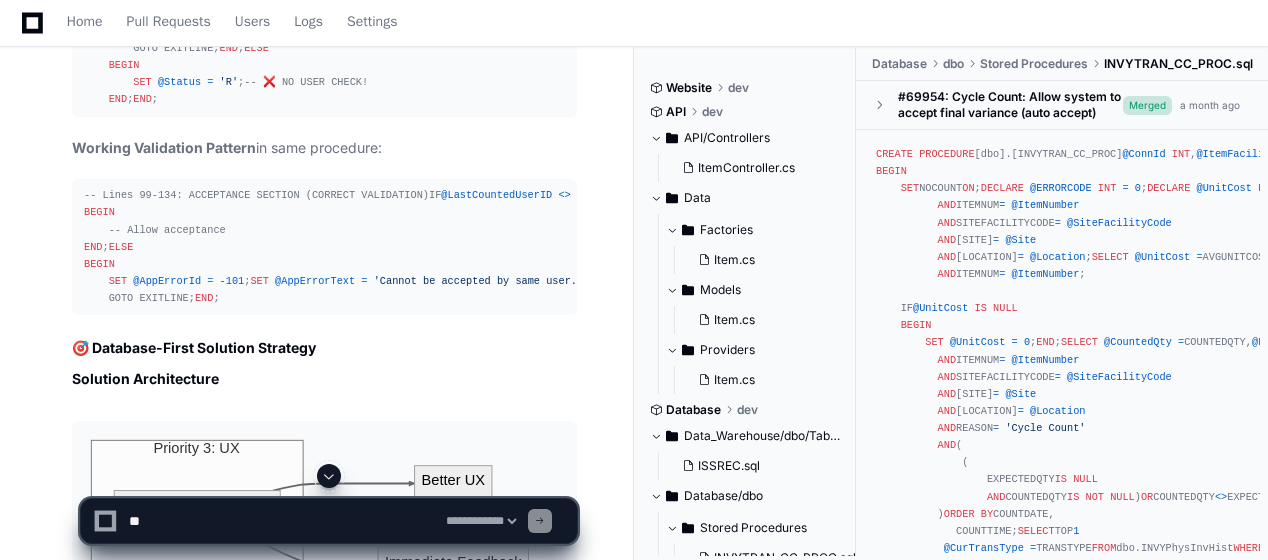 scroll, scrollTop: 6926, scrollLeft: 0, axis: vertical 